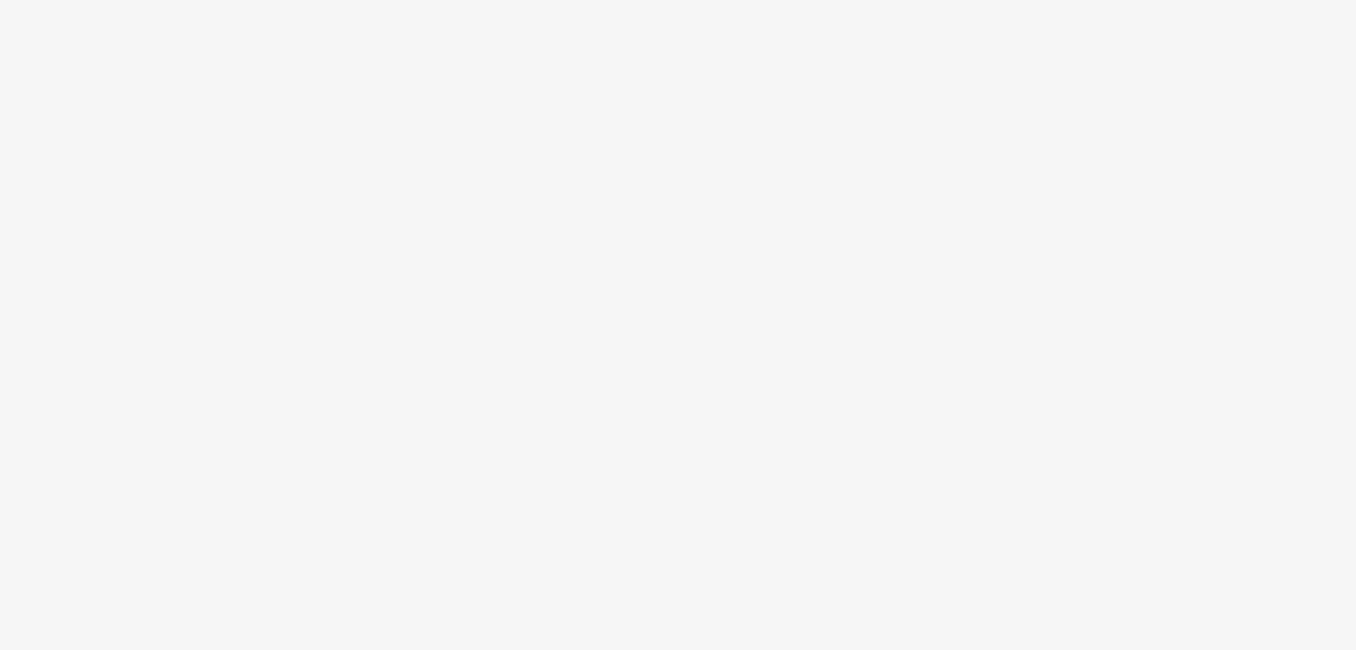 scroll, scrollTop: 0, scrollLeft: 0, axis: both 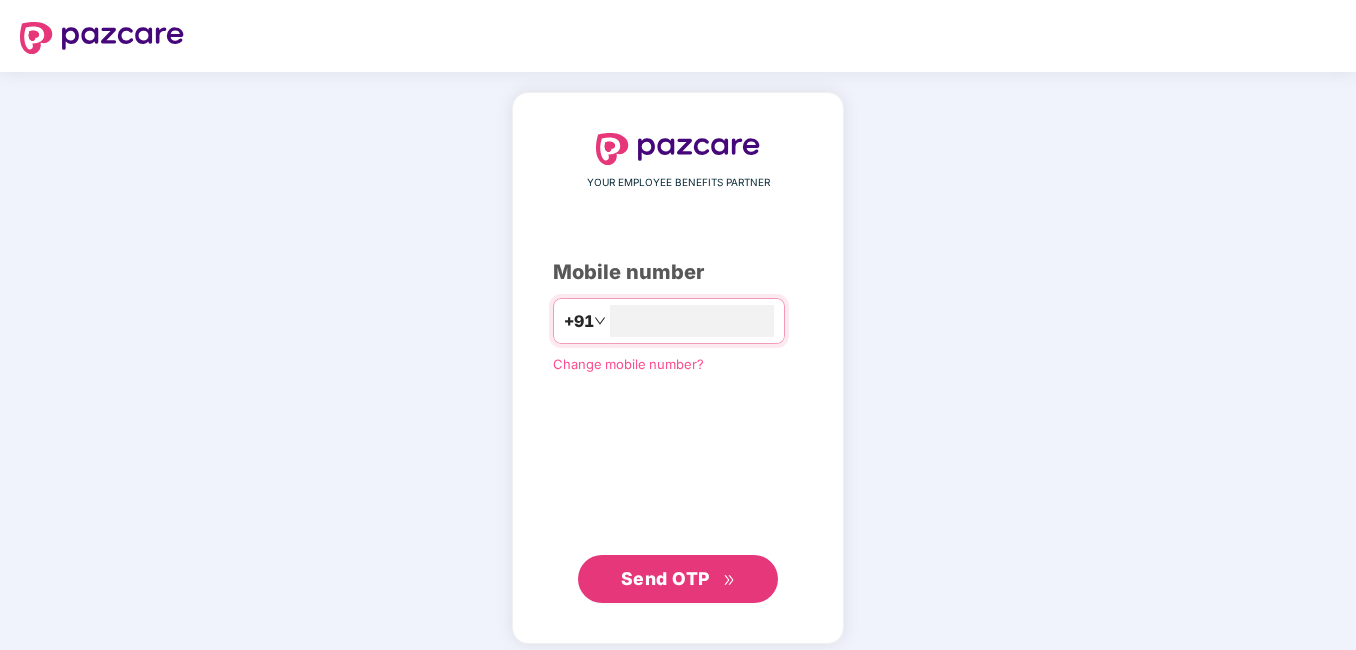 type on "**********" 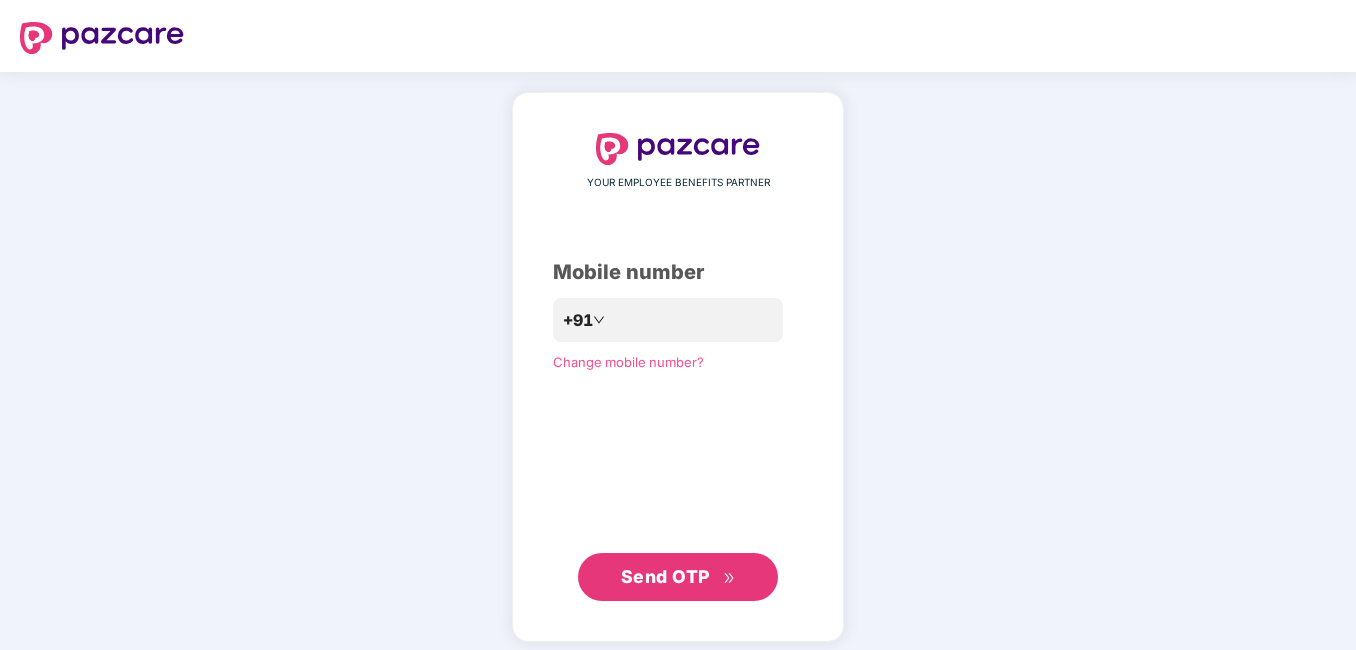 click on "Send OTP" at bounding box center [665, 576] 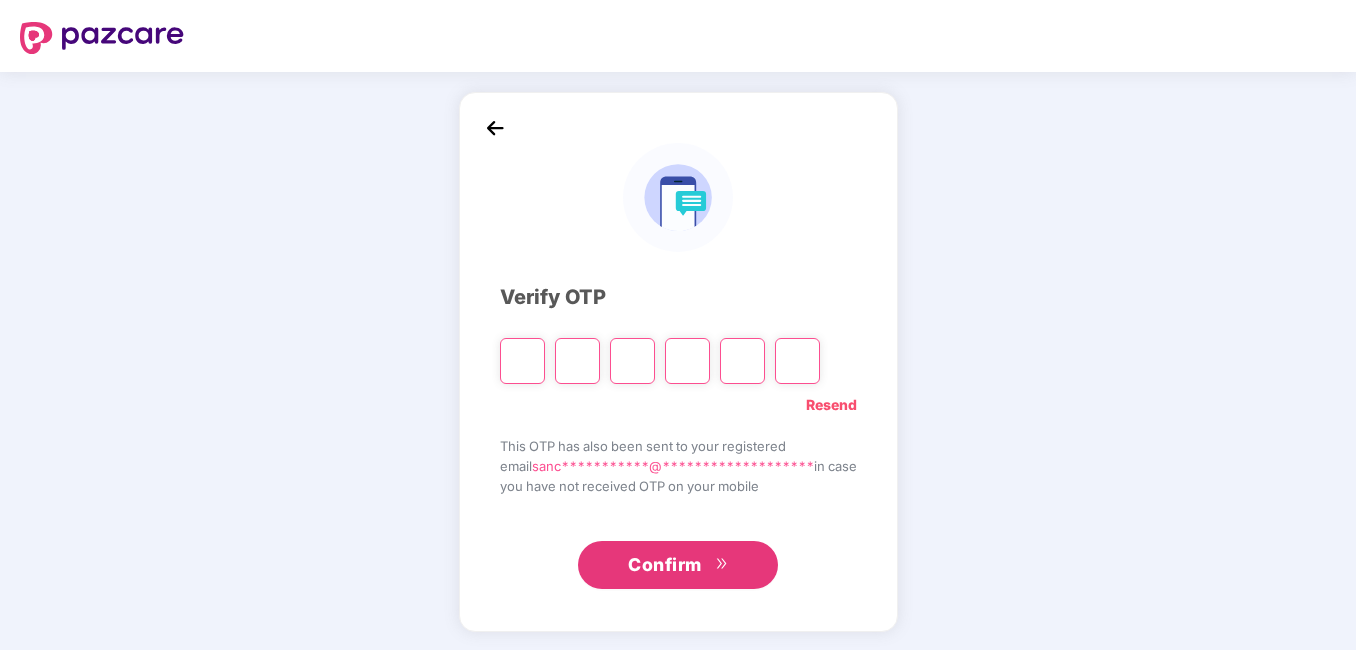 type on "*" 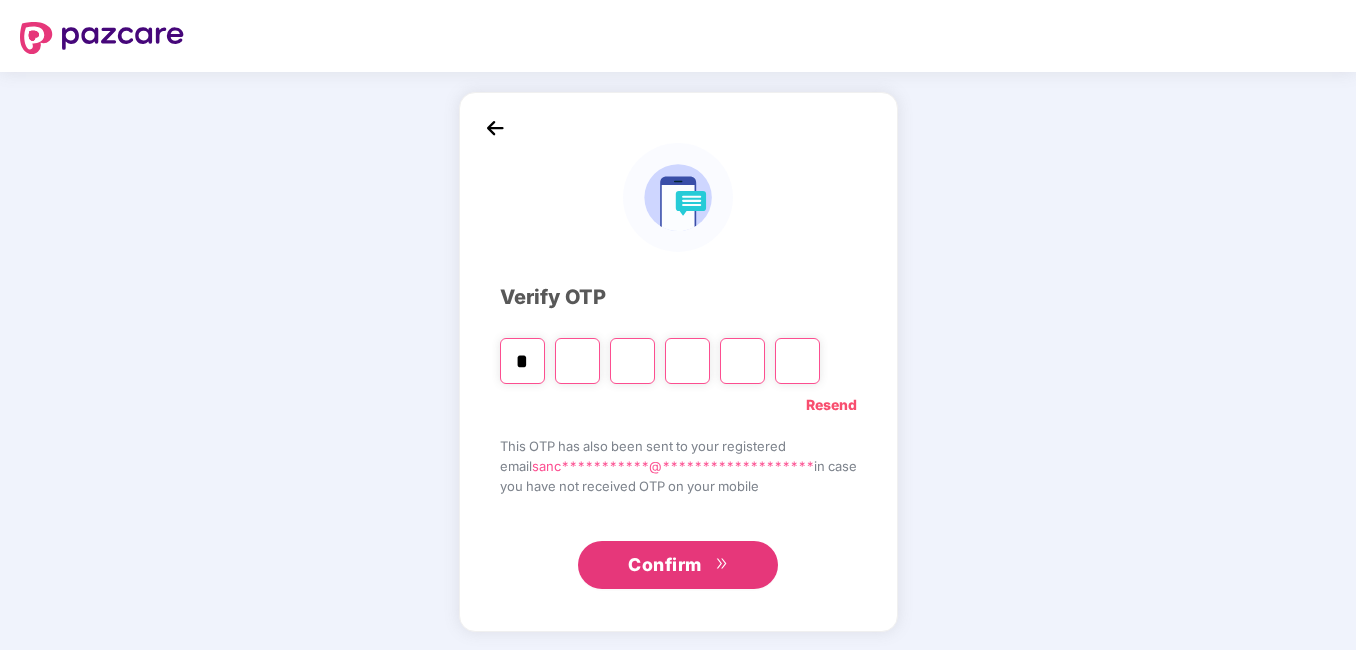 type on "*" 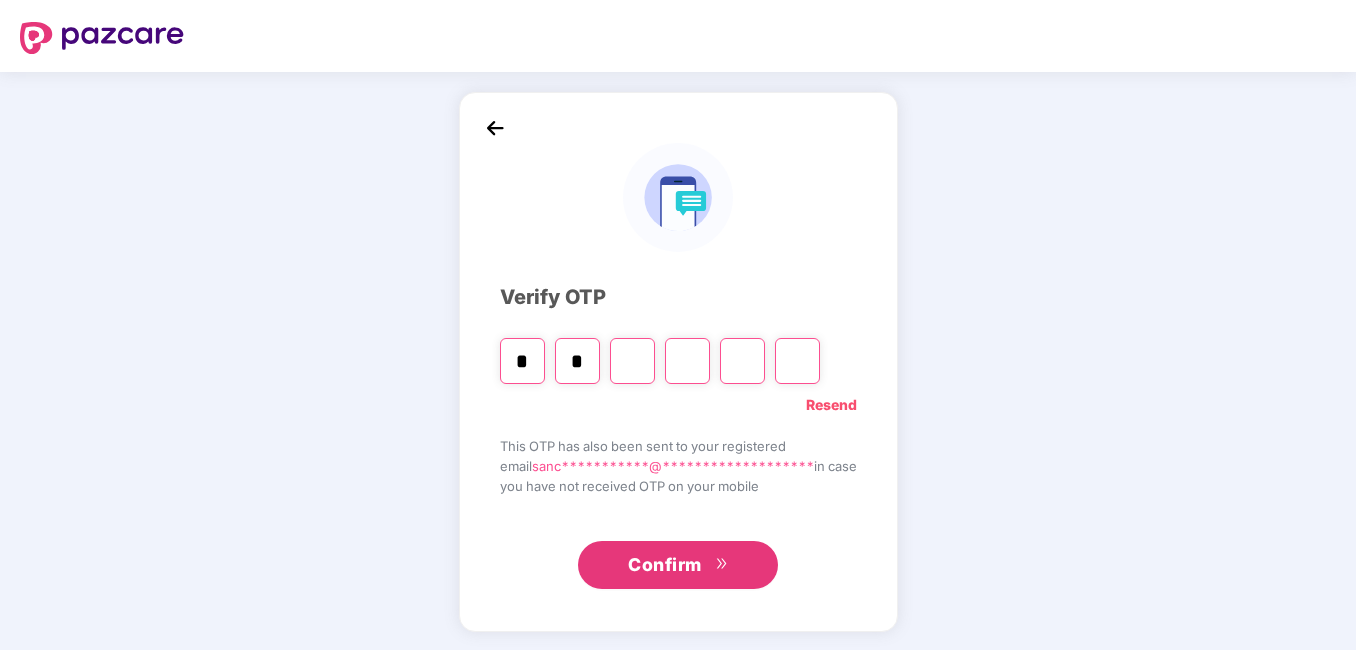 type on "*" 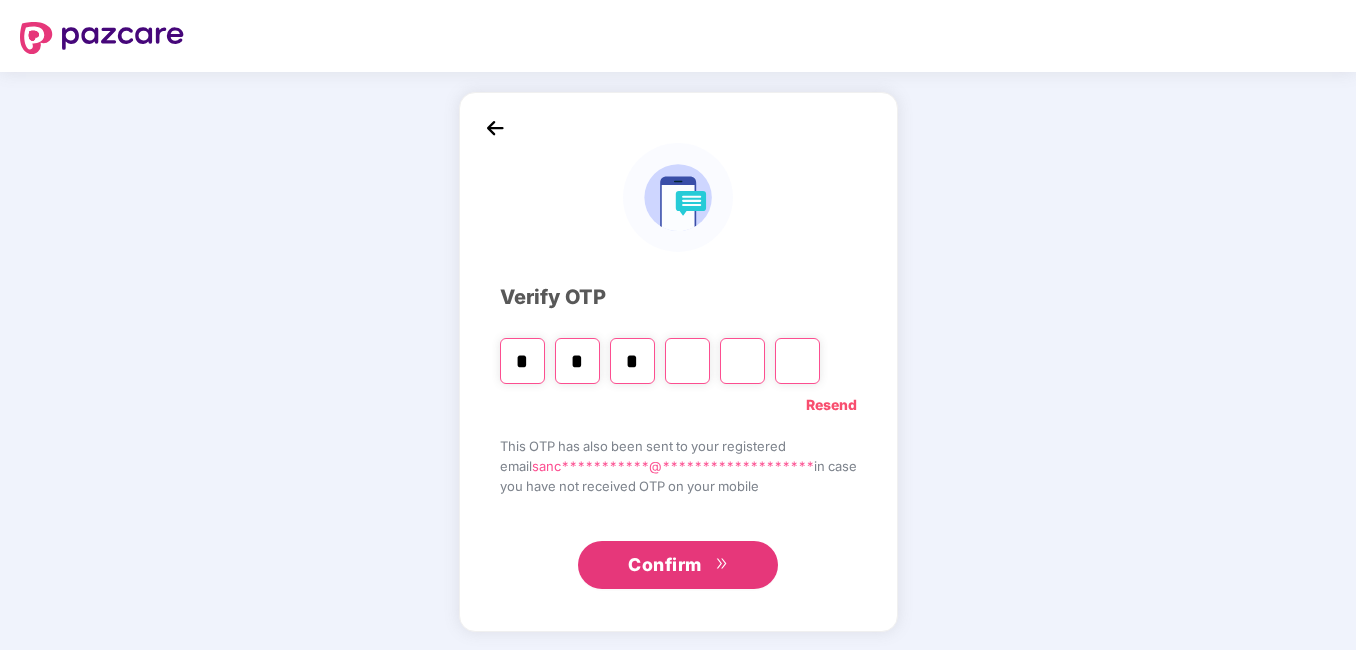 type on "*" 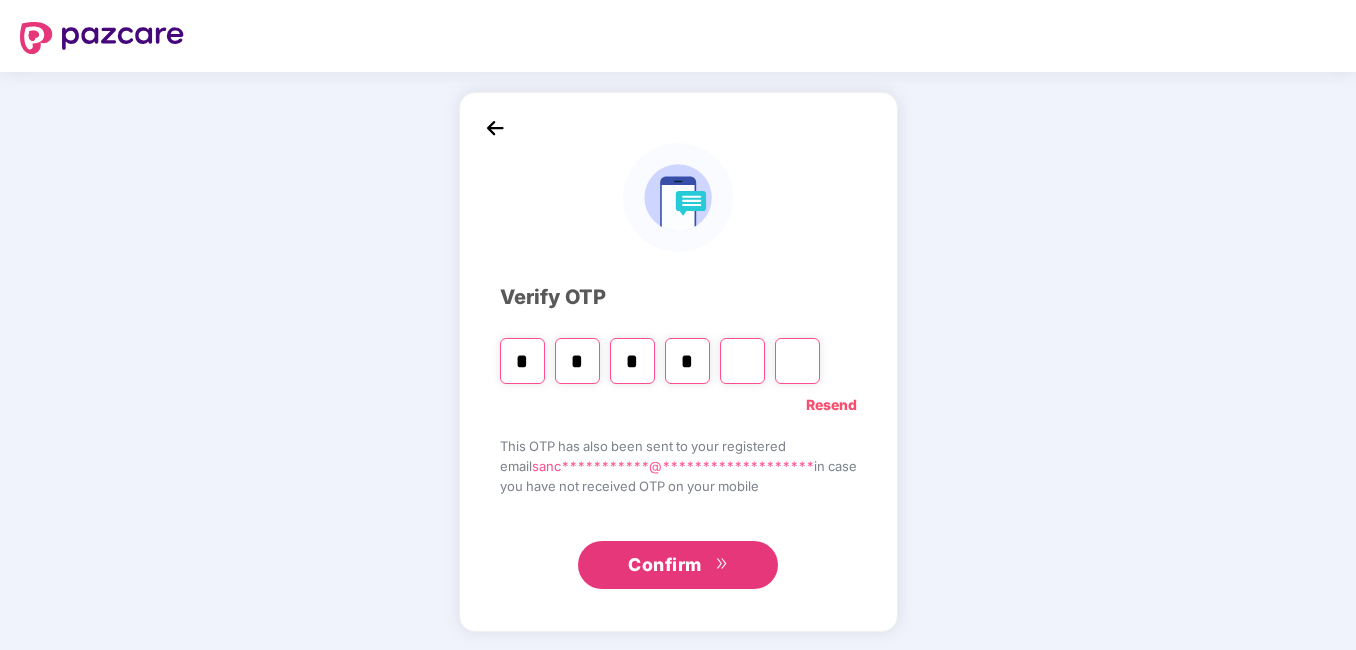 type on "*" 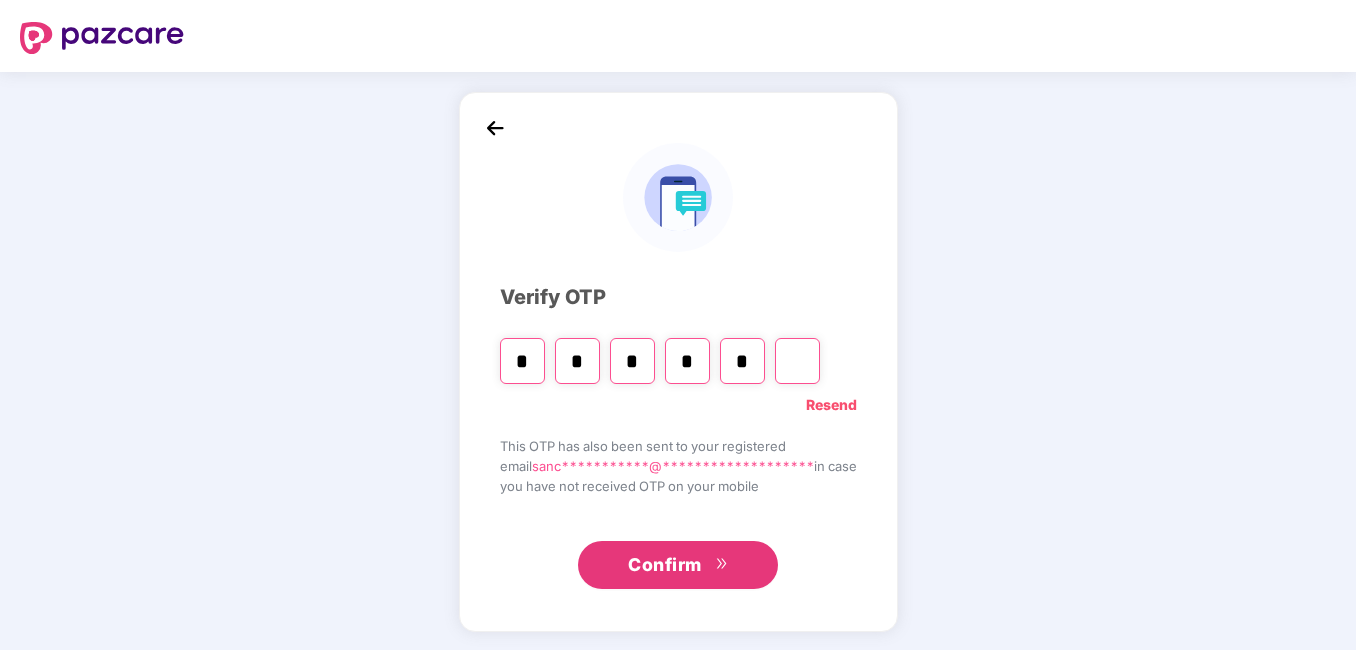 type on "*" 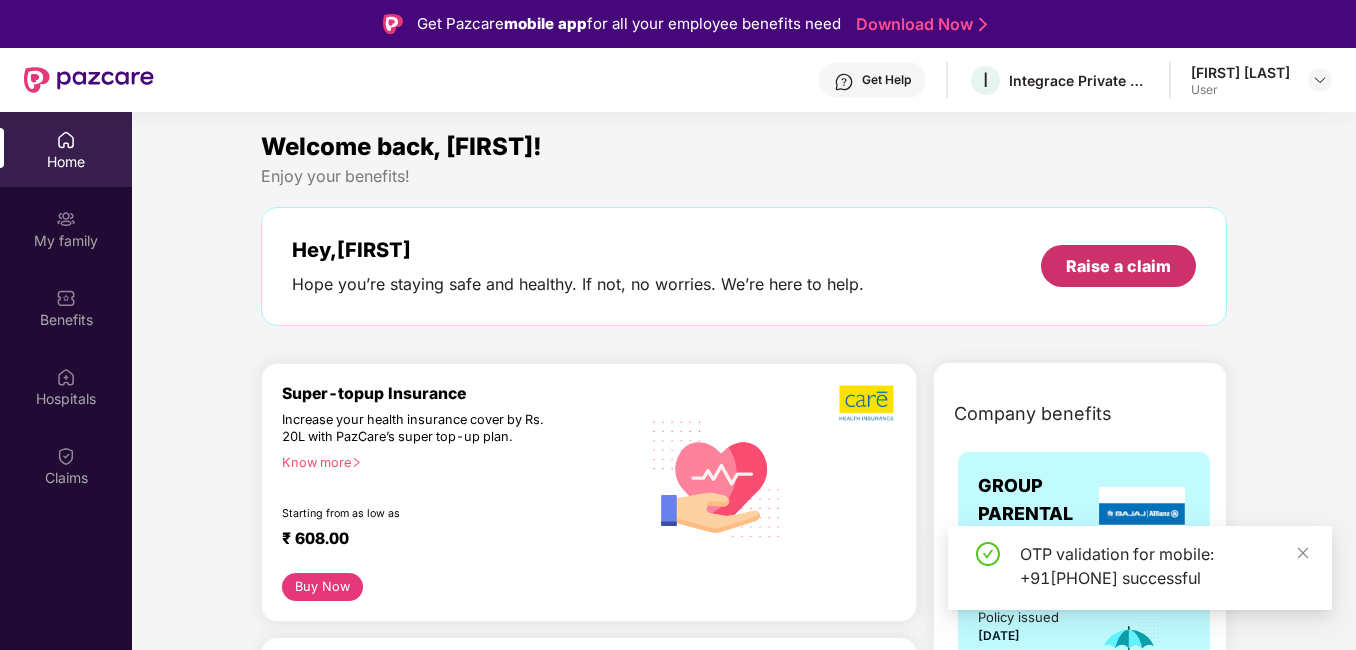 click on "Raise a claim" at bounding box center (1118, 266) 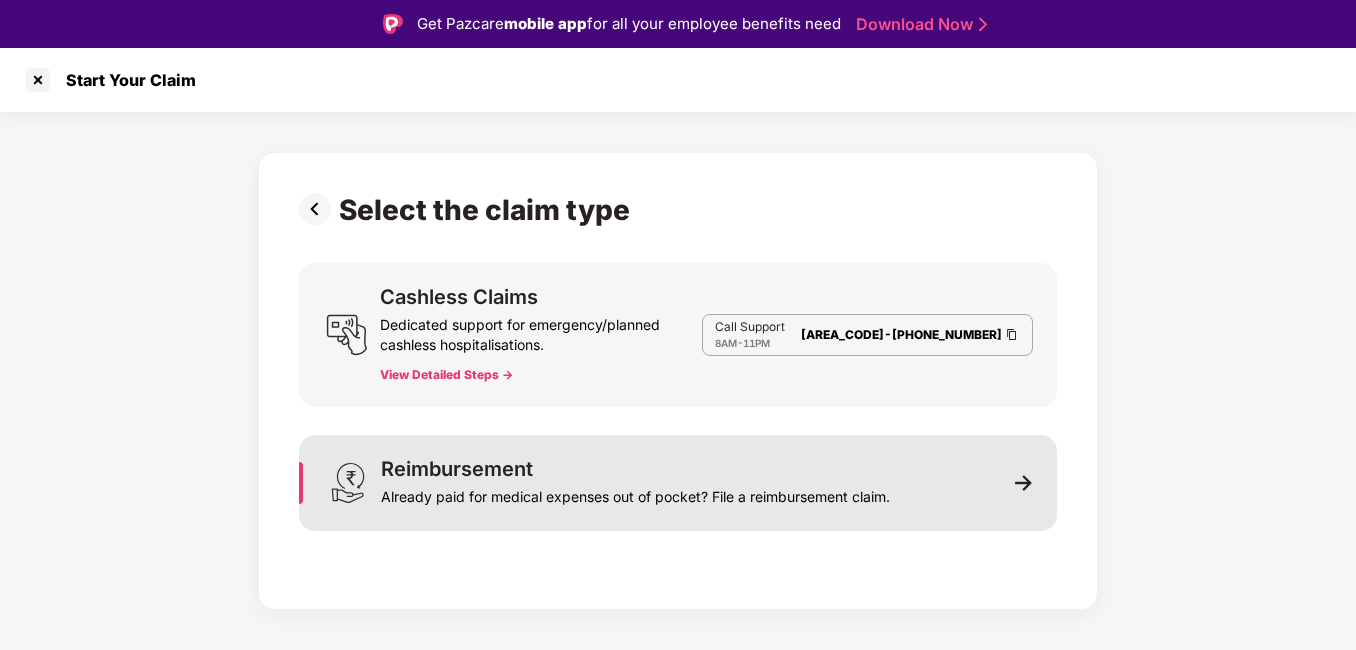 click on "Reimbursement" at bounding box center [457, 469] 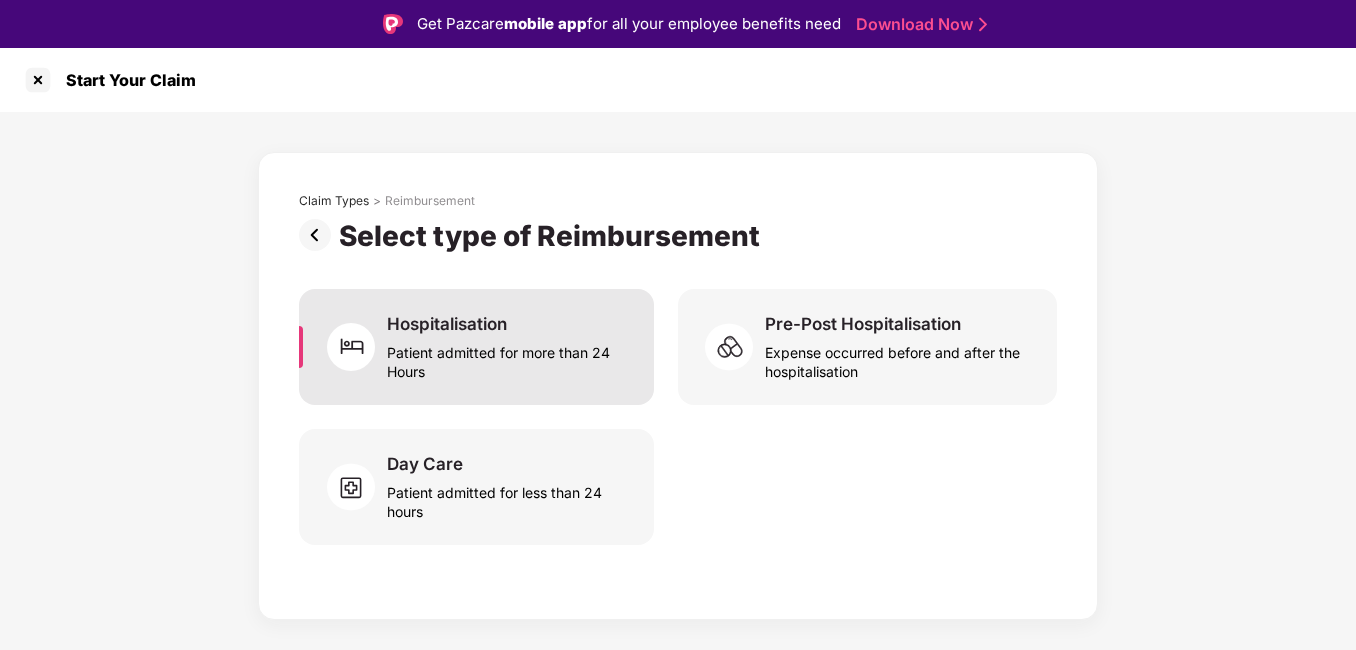 click on "Patient admitted for more than 24 Hours" at bounding box center [508, 358] 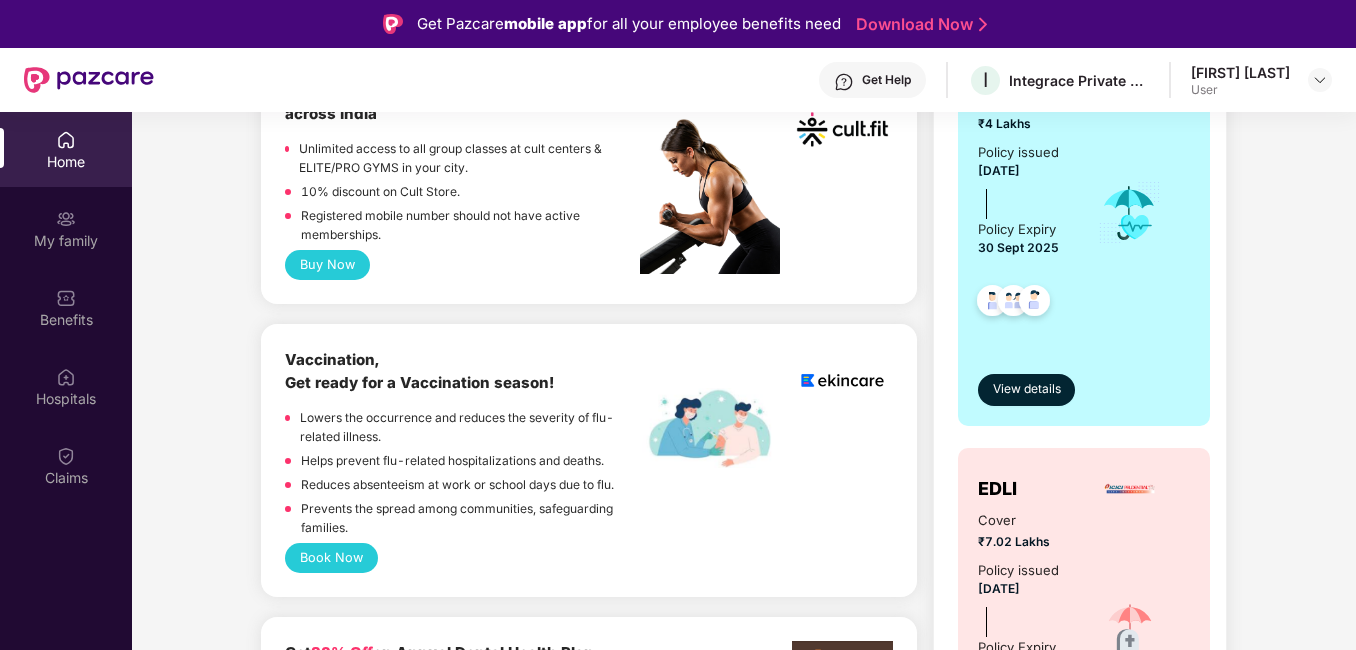 scroll, scrollTop: 830, scrollLeft: 0, axis: vertical 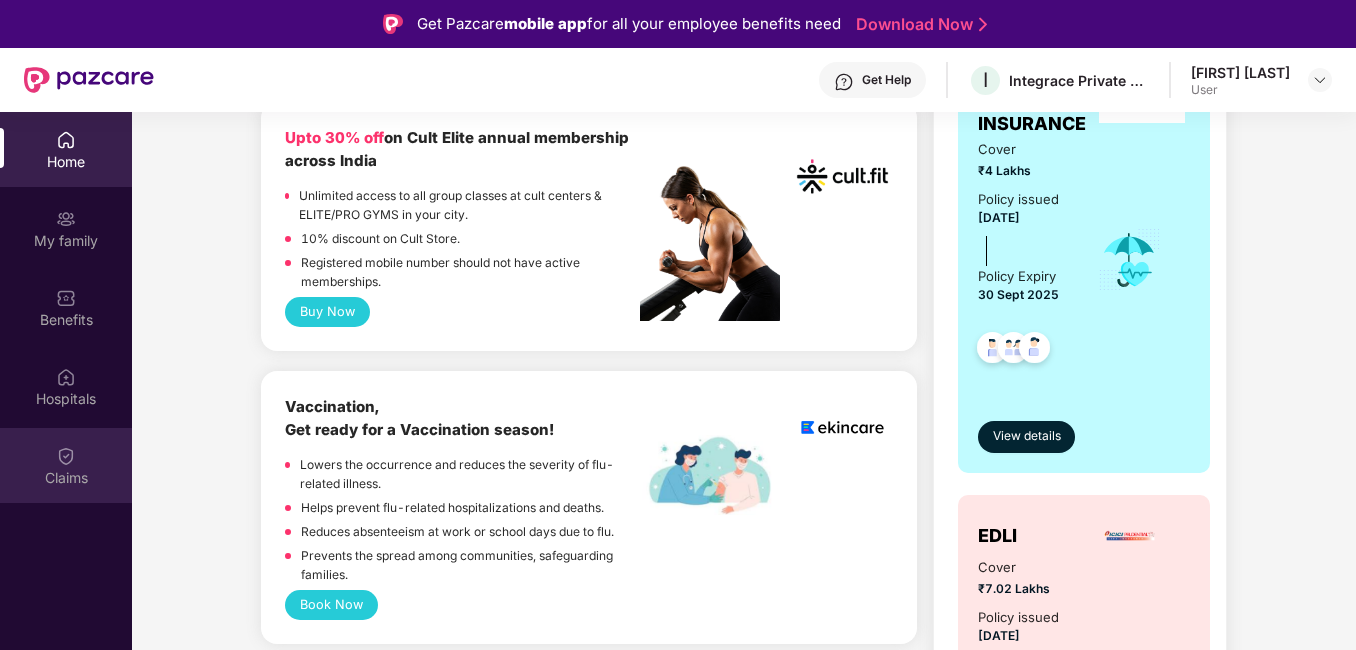 click at bounding box center [66, 456] 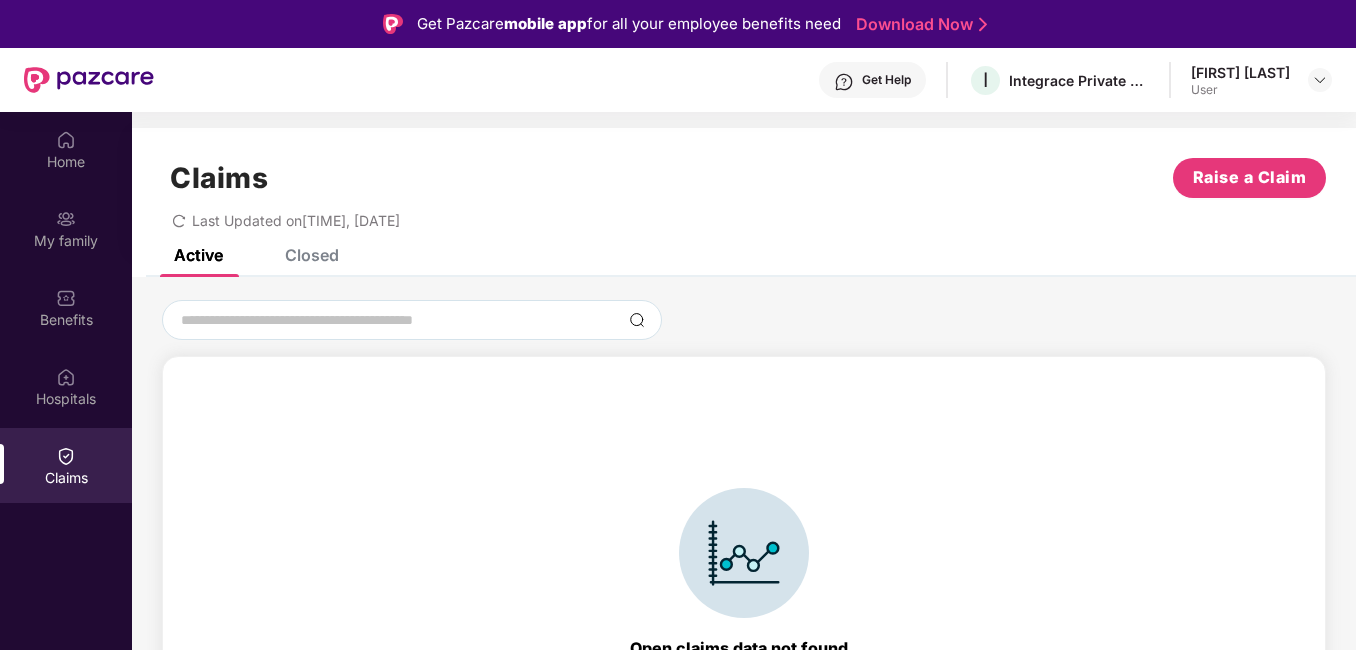 click on "Closed" at bounding box center [312, 255] 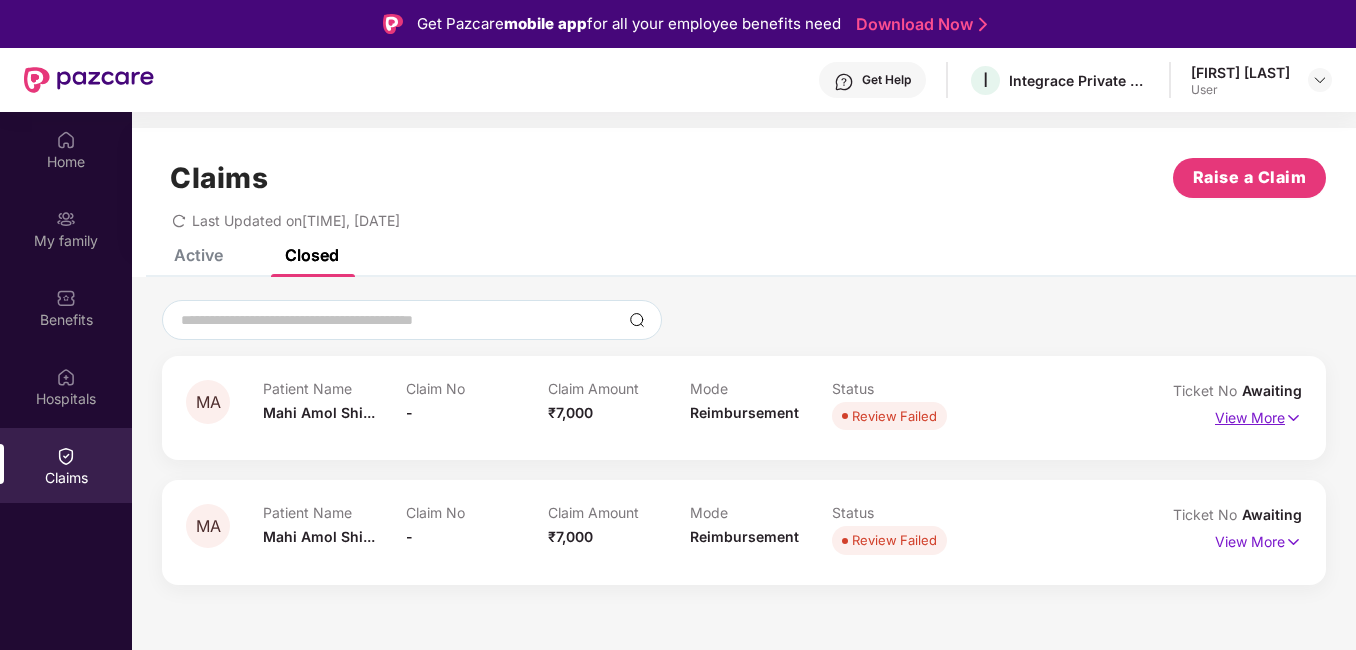 click on "View More" at bounding box center (1258, 415) 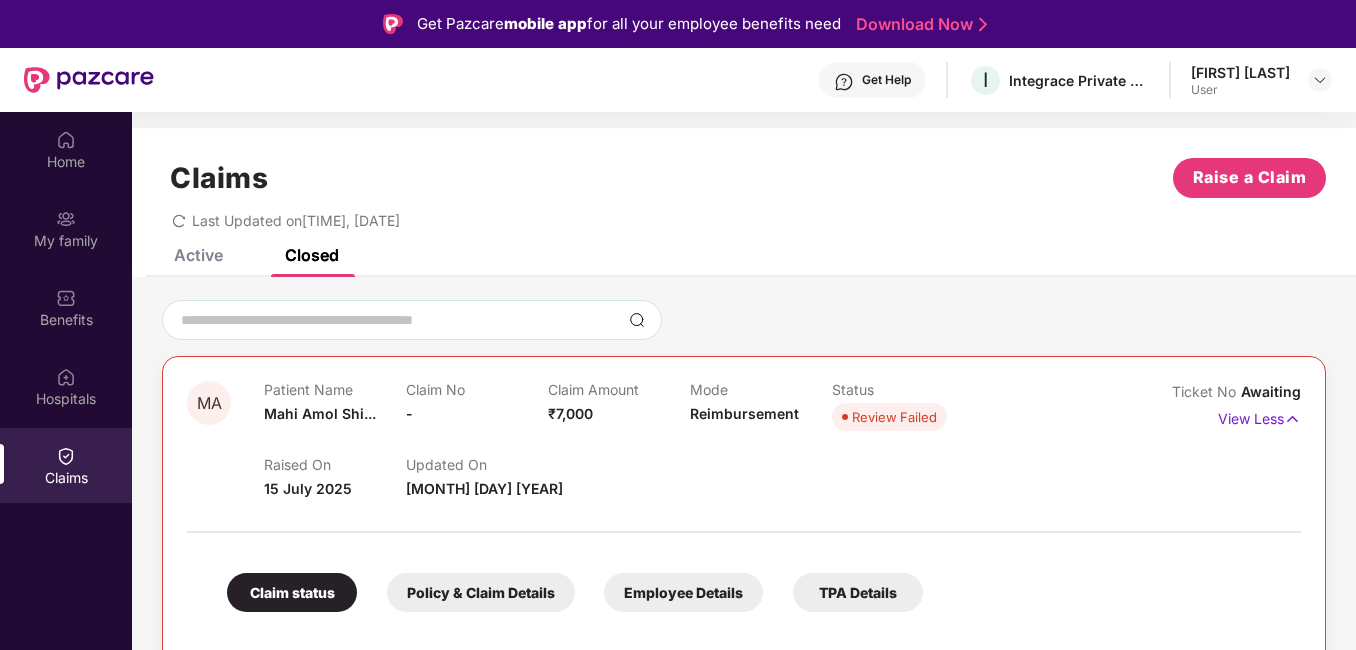 click on "₹7,000" at bounding box center (570, 413) 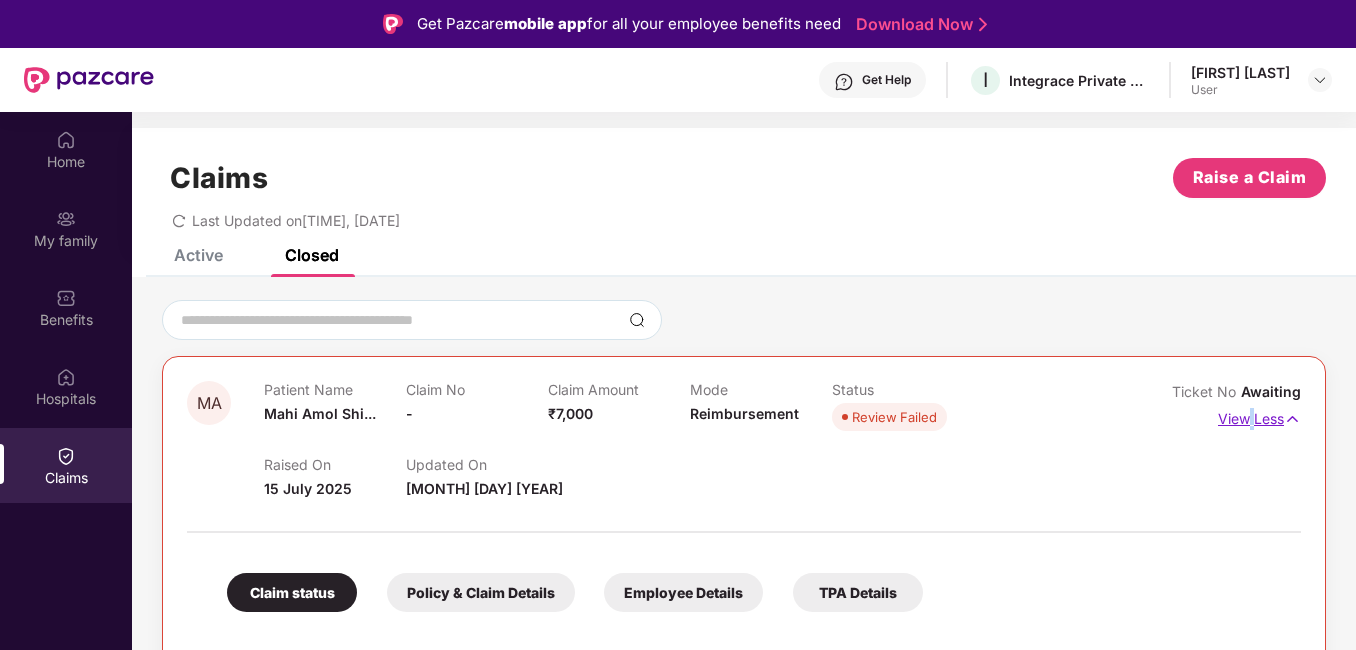 click on "View Less" at bounding box center (1259, 416) 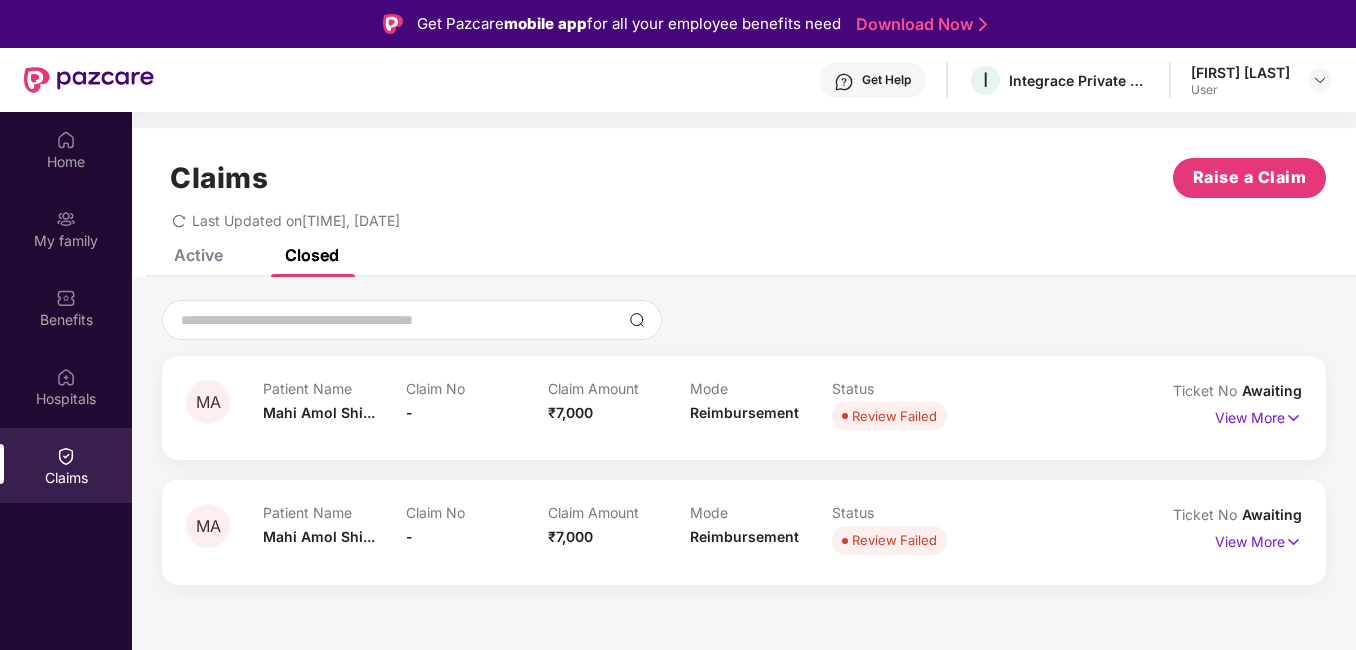 click on "Patient Name [FIRST] [MIDDLE] [LAST]..." at bounding box center (334, 407) 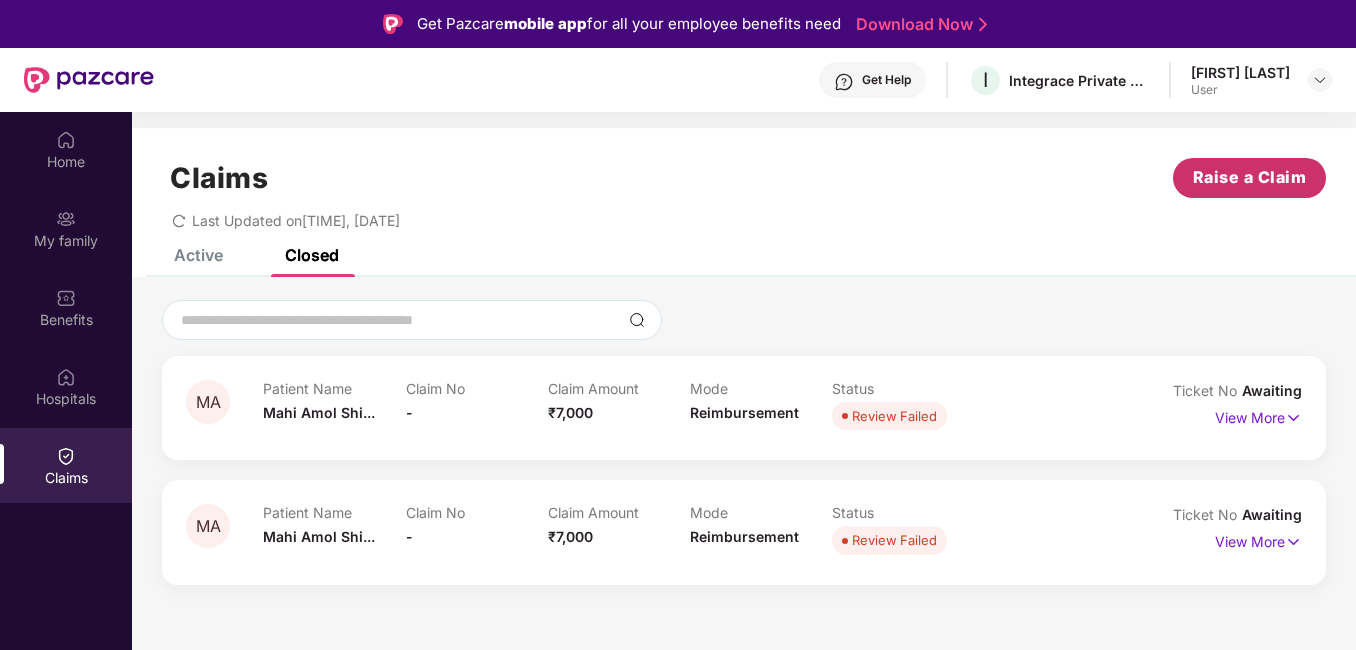 click on "Raise a Claim" at bounding box center [1250, 177] 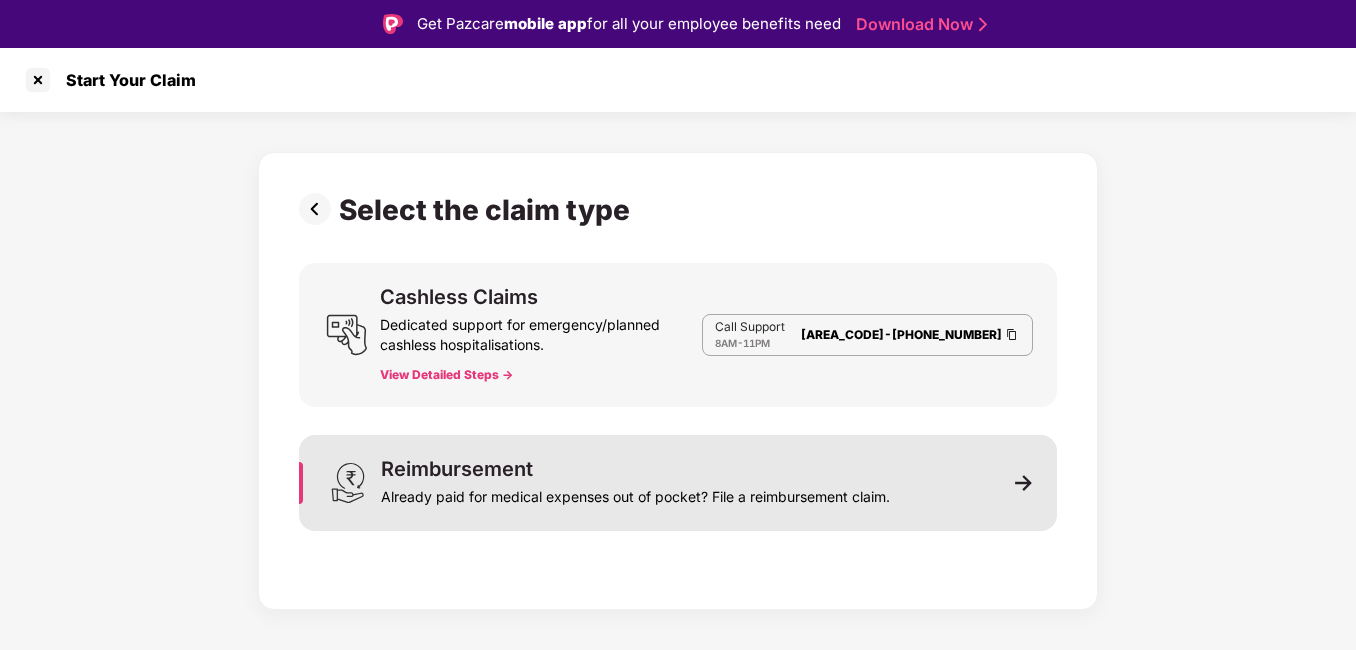 click on "Already paid for medical expenses out of pocket? File a reimbursement claim." at bounding box center [635, 493] 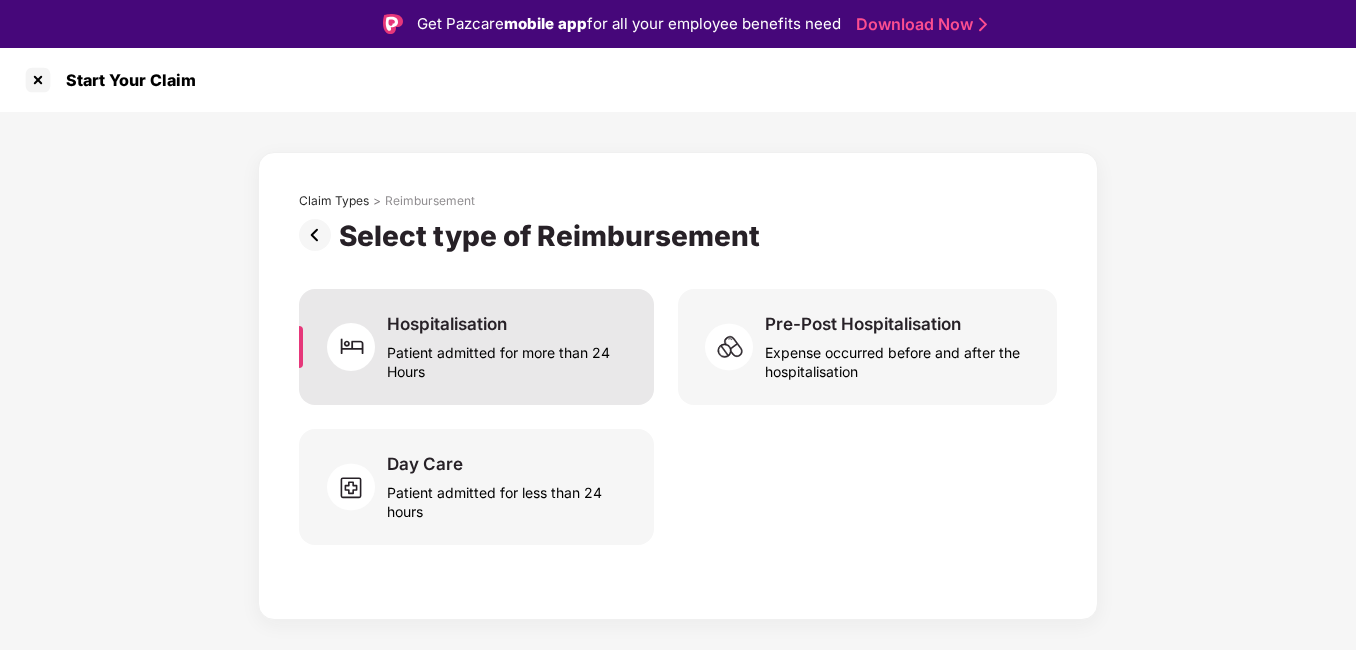 click on "Patient admitted for more than 24 Hours" at bounding box center (508, 358) 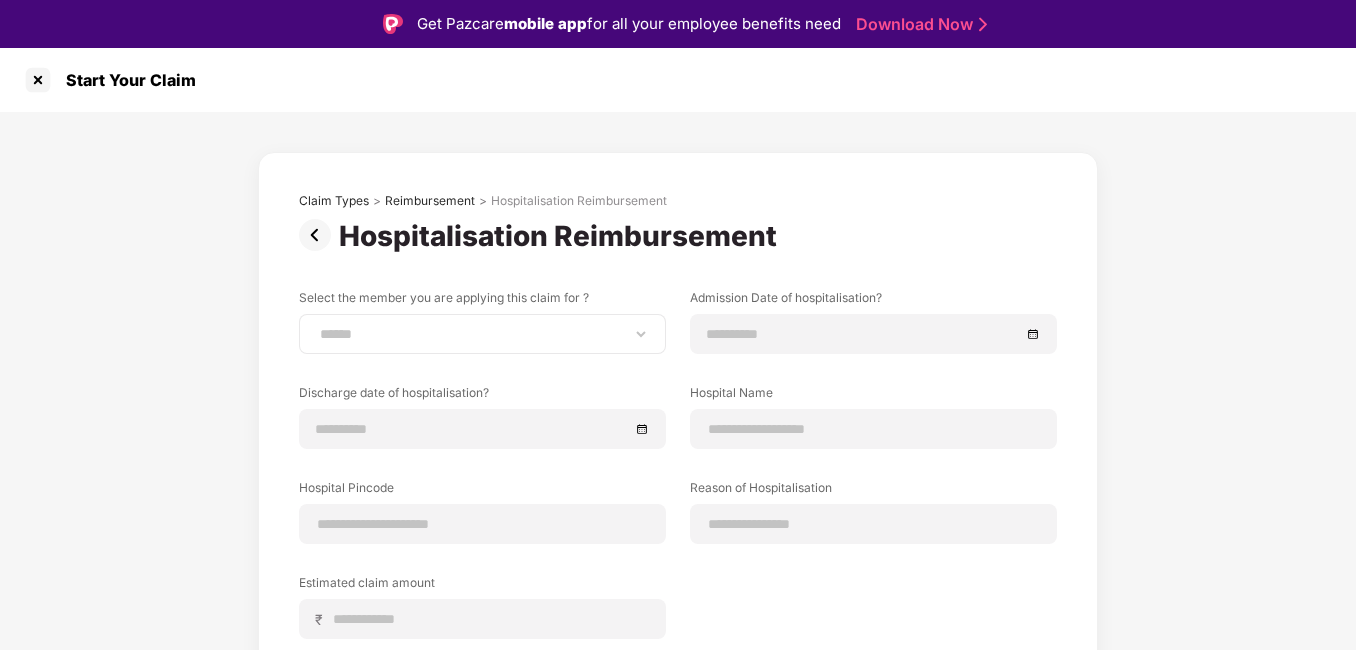 click on "**********" at bounding box center (482, 334) 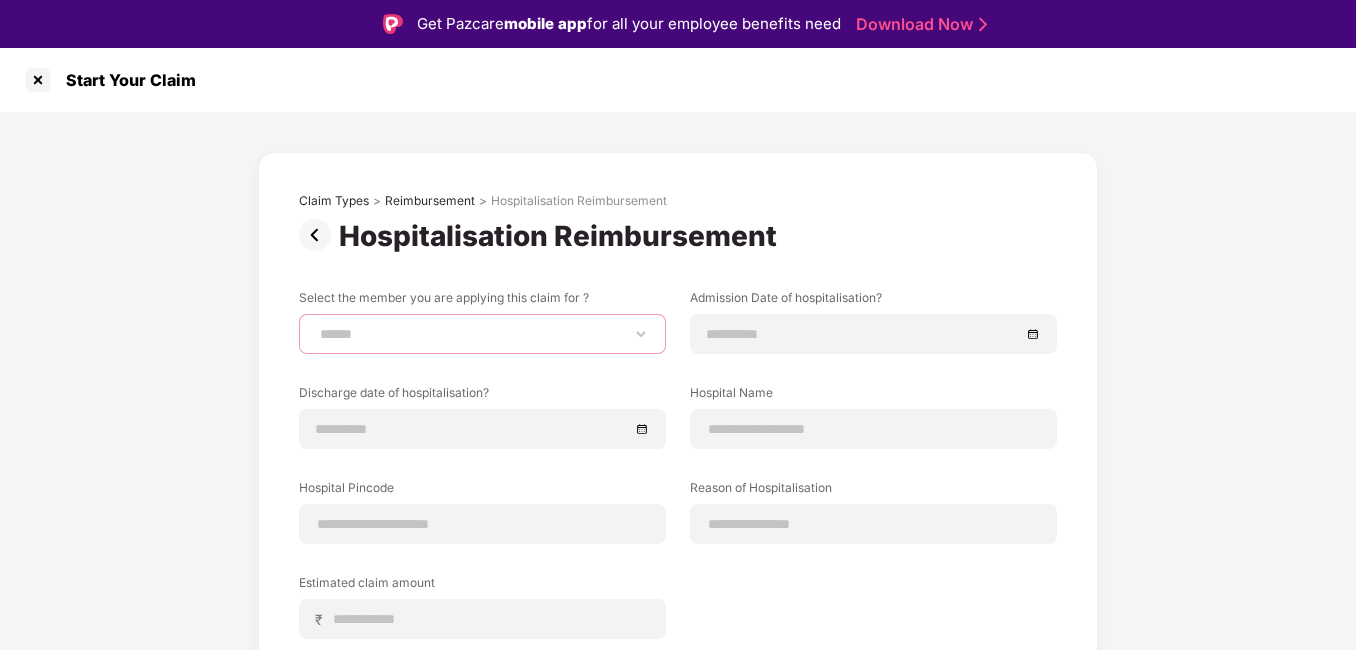 click on "**********" at bounding box center [482, 334] 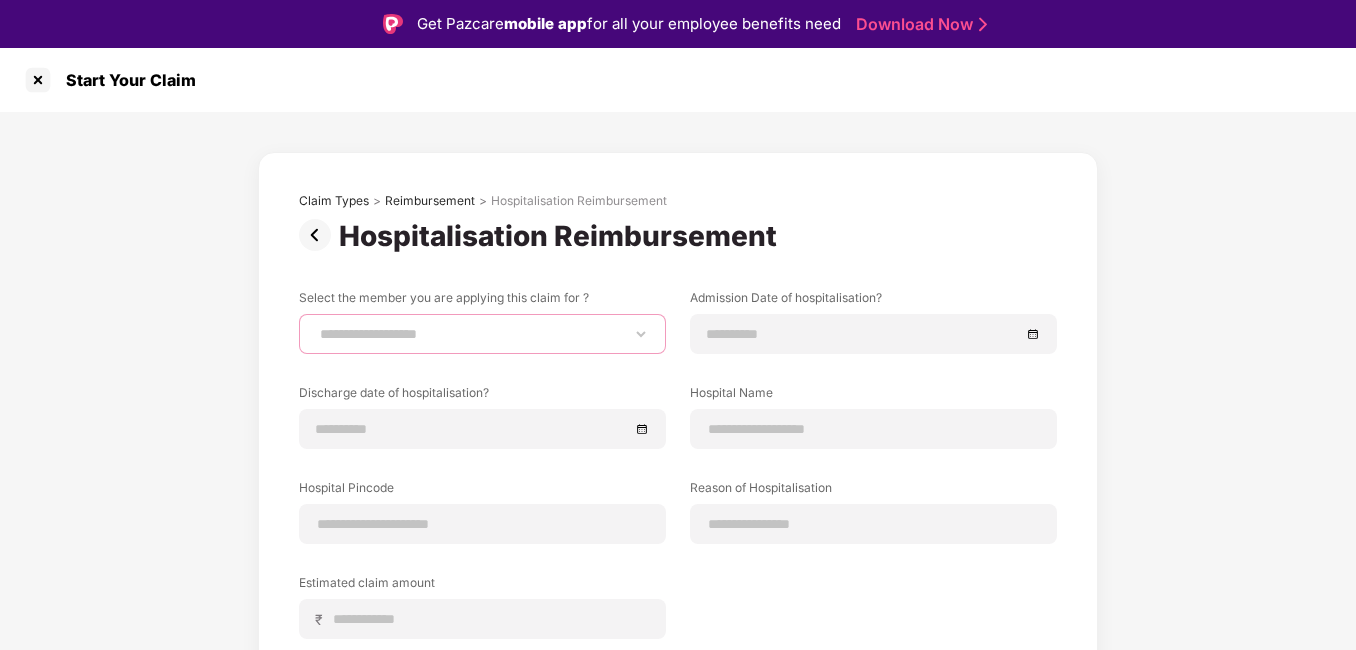 click on "**********" at bounding box center (482, 334) 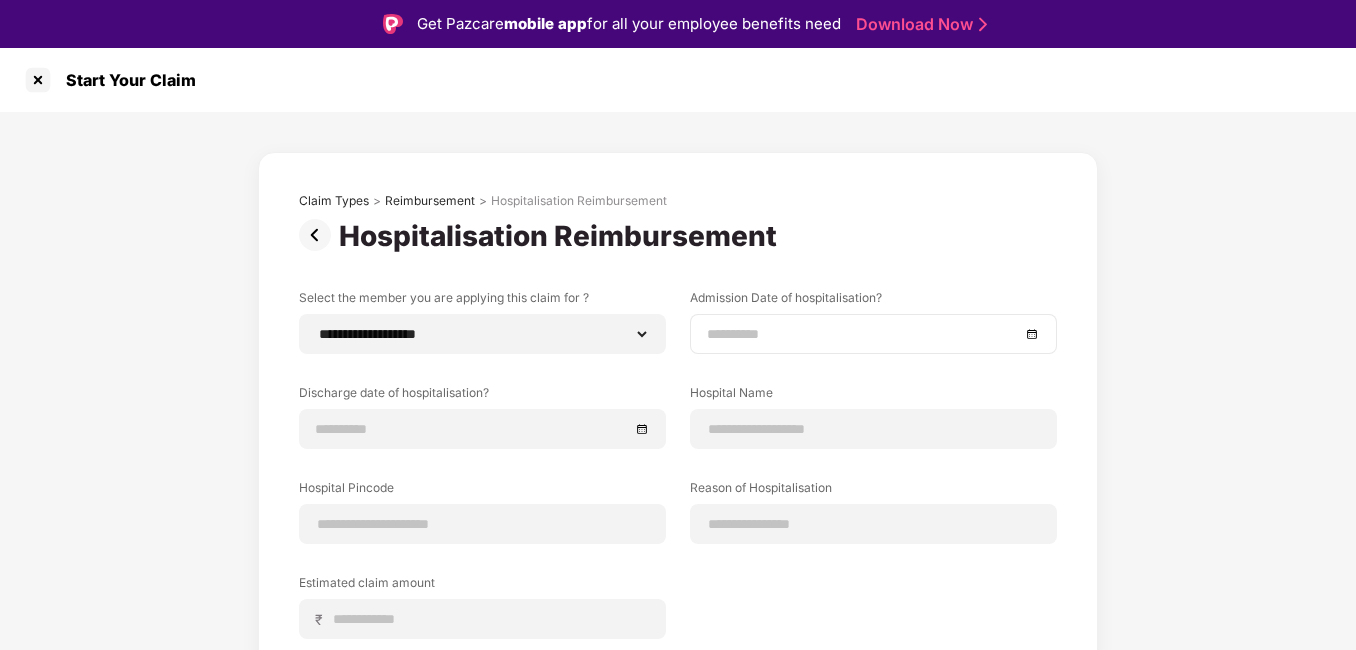 click at bounding box center (863, 334) 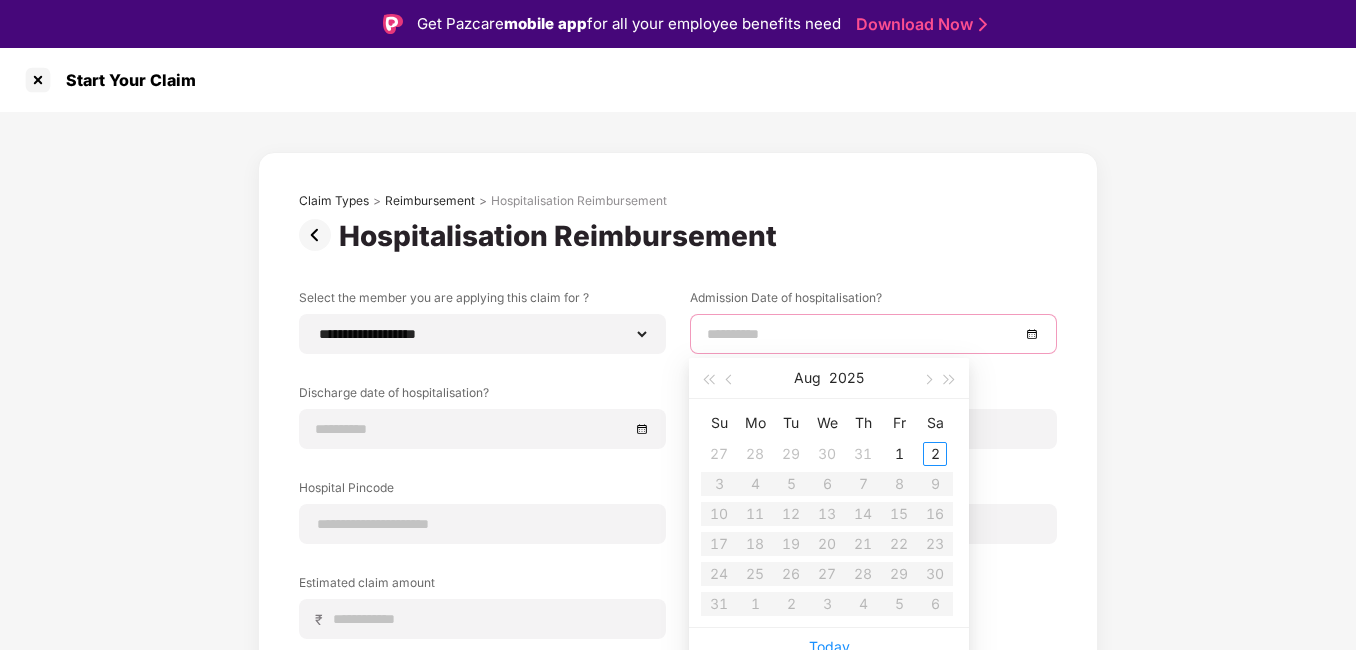 click at bounding box center [873, 334] 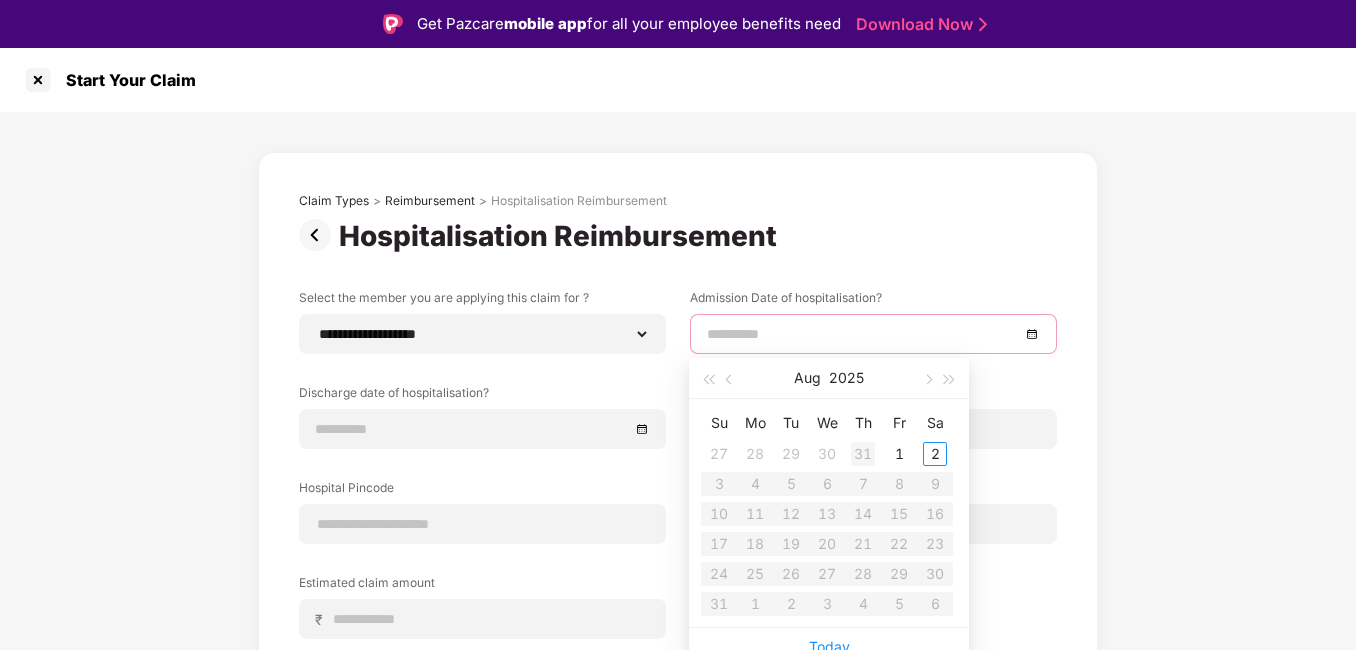 type on "**********" 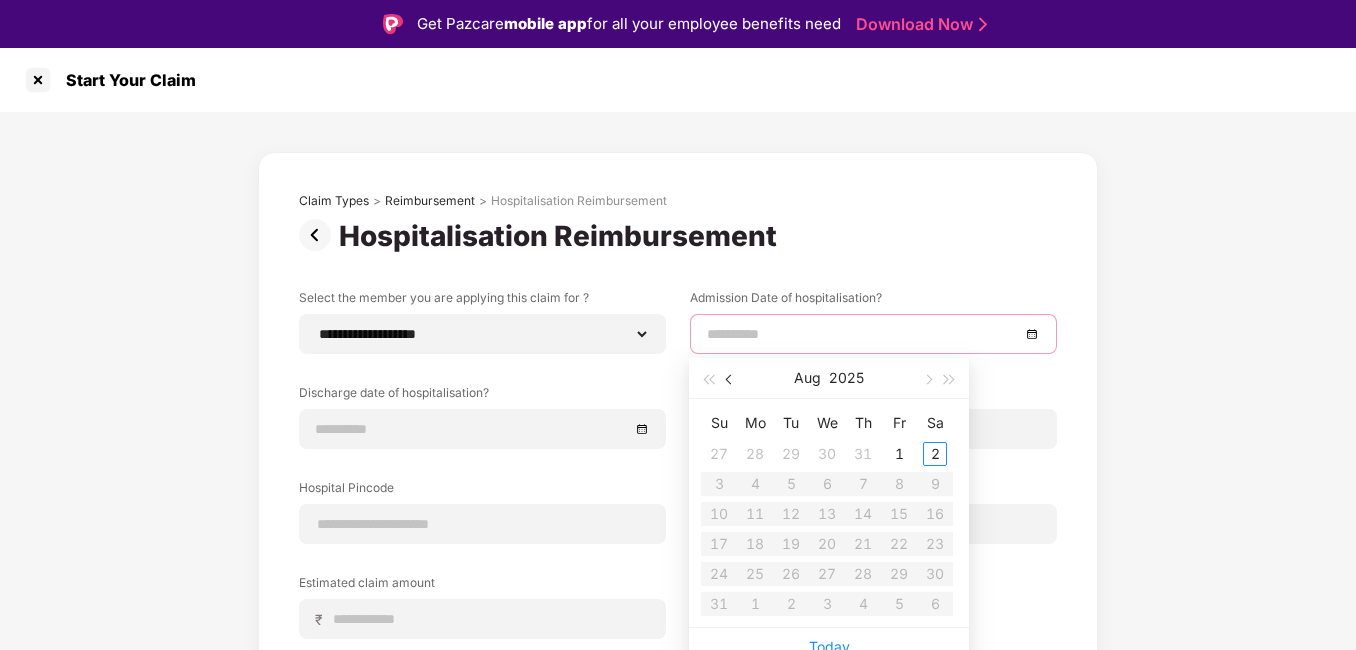 click at bounding box center (730, 378) 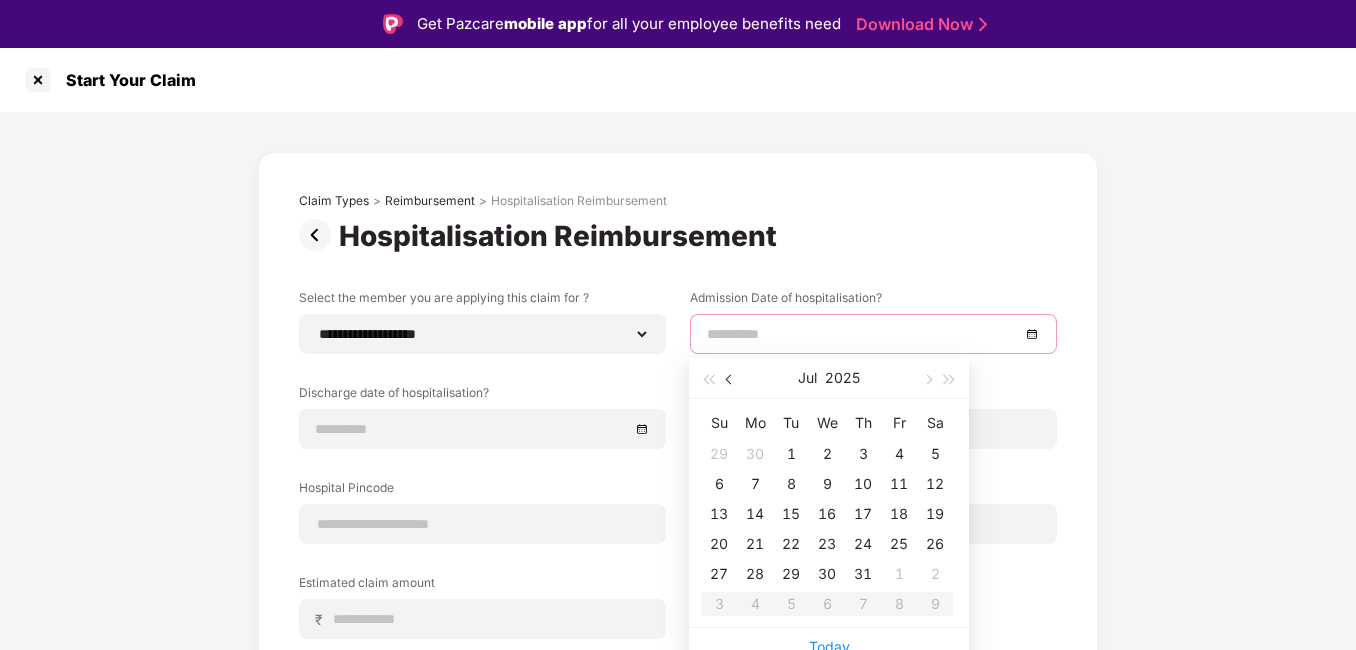 click at bounding box center (730, 378) 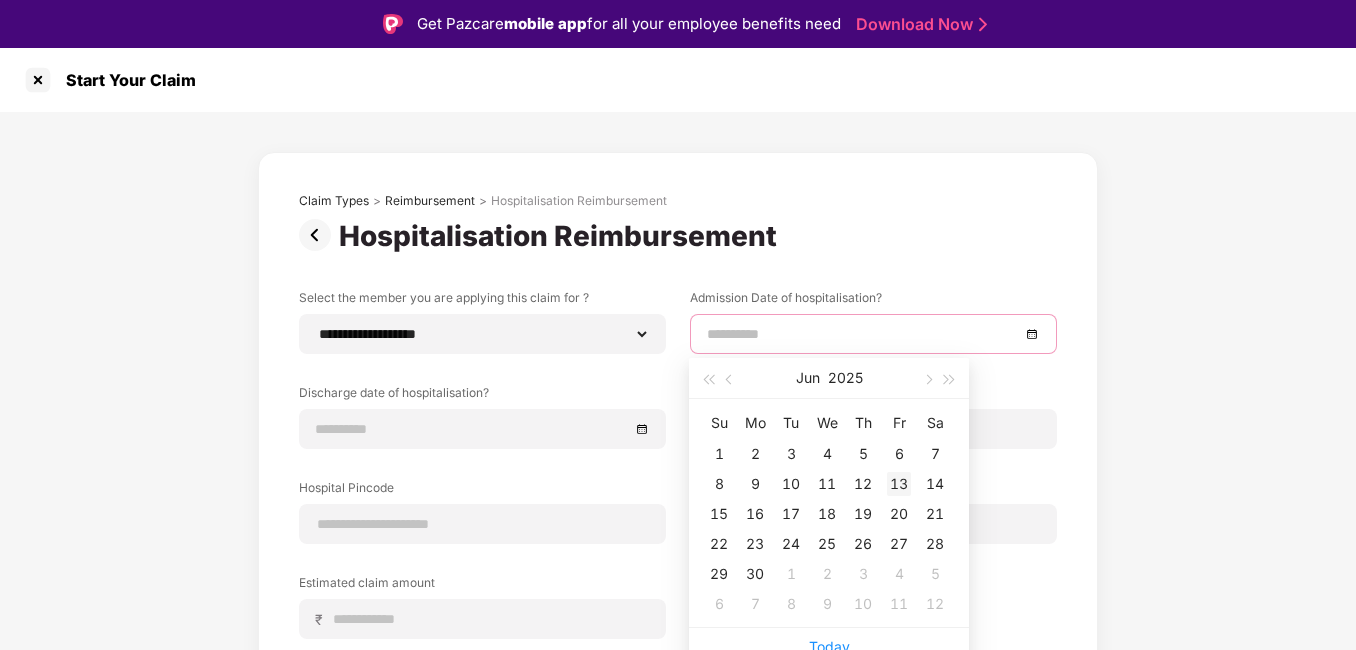 type on "**********" 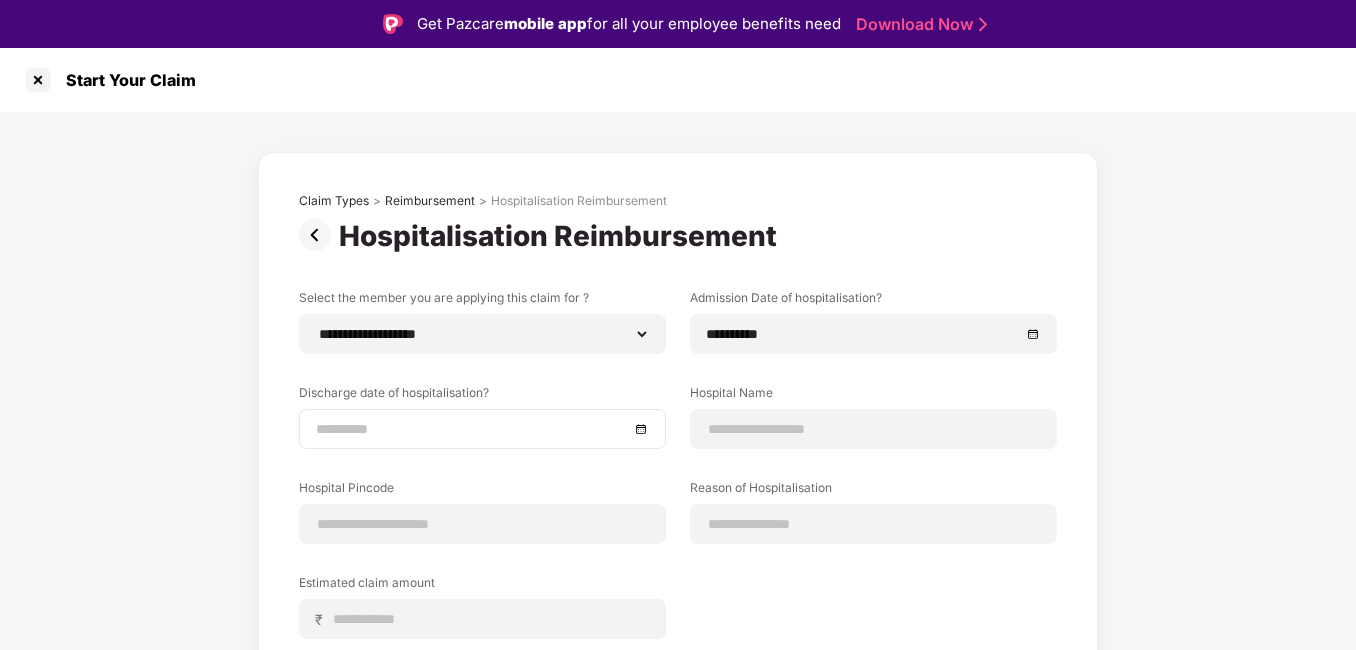 click at bounding box center (482, 429) 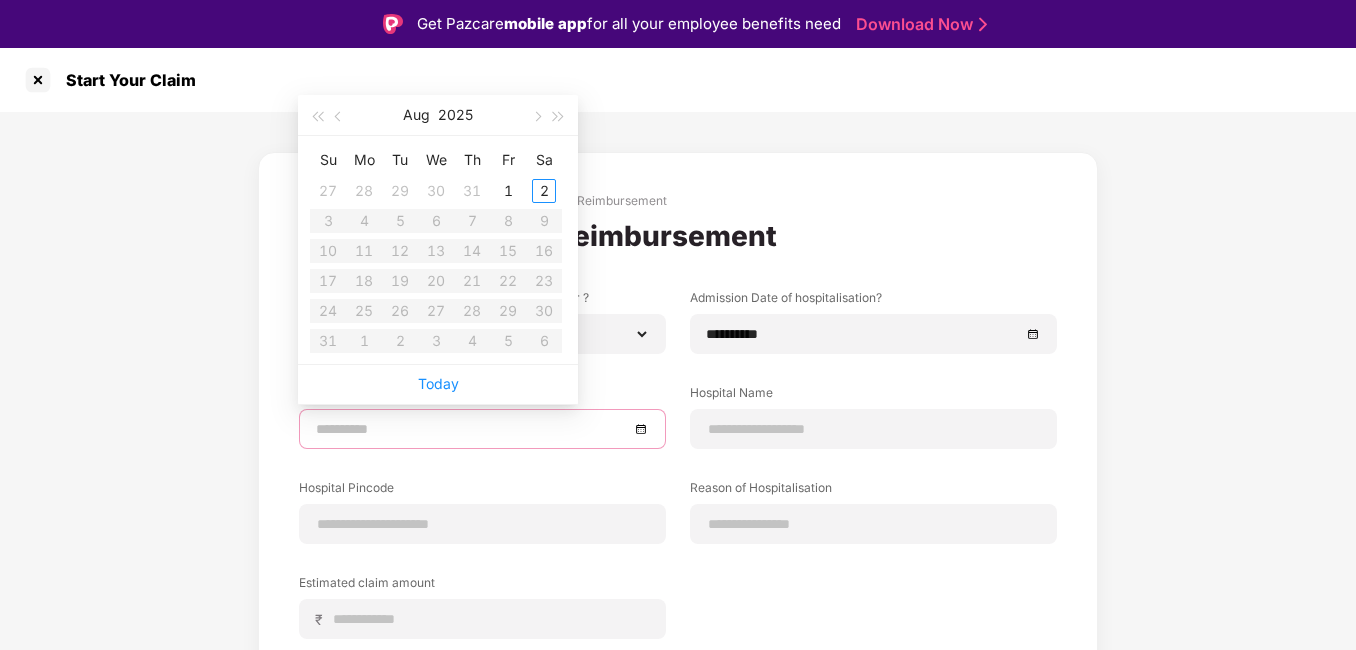 type on "**********" 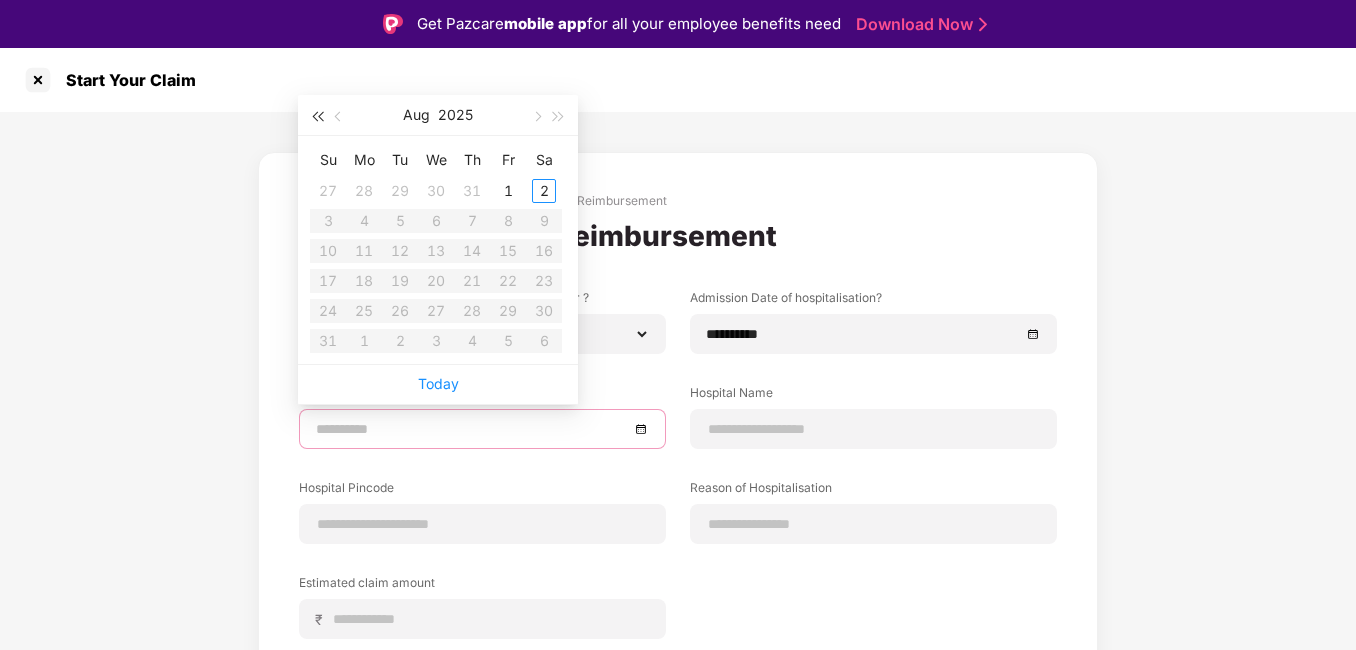 click at bounding box center [317, 117] 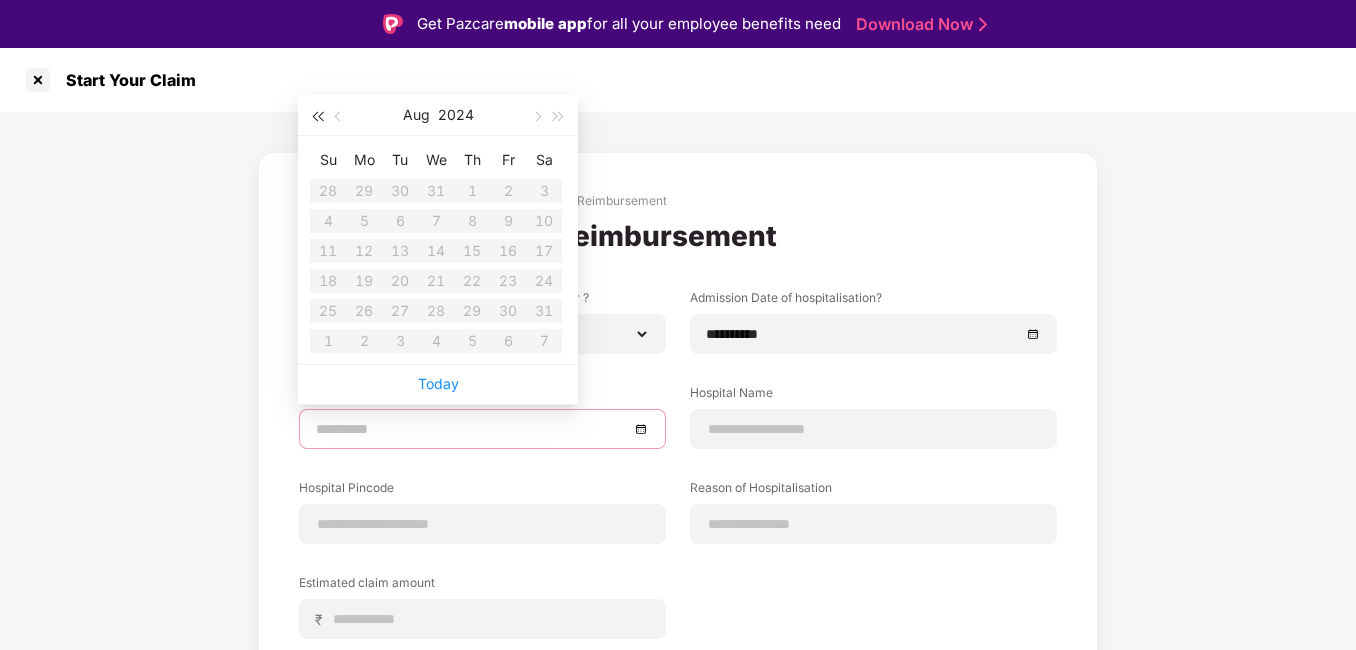 click at bounding box center (317, 117) 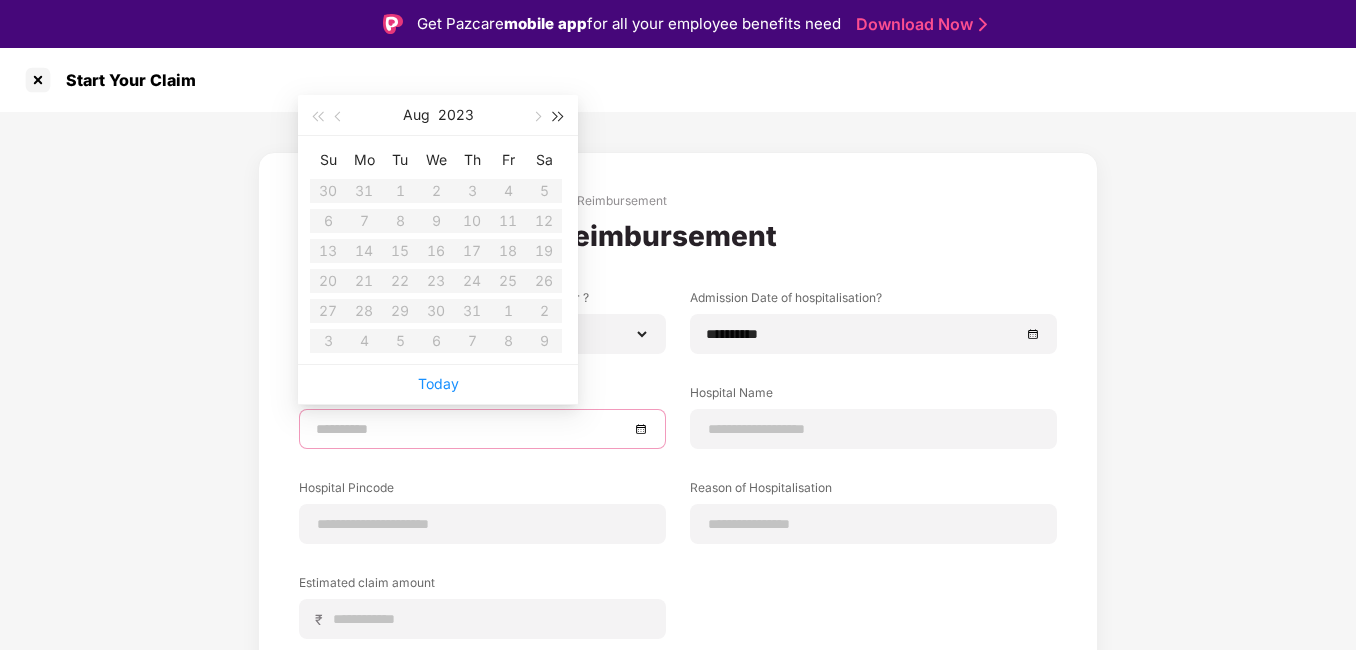 click at bounding box center [559, 117] 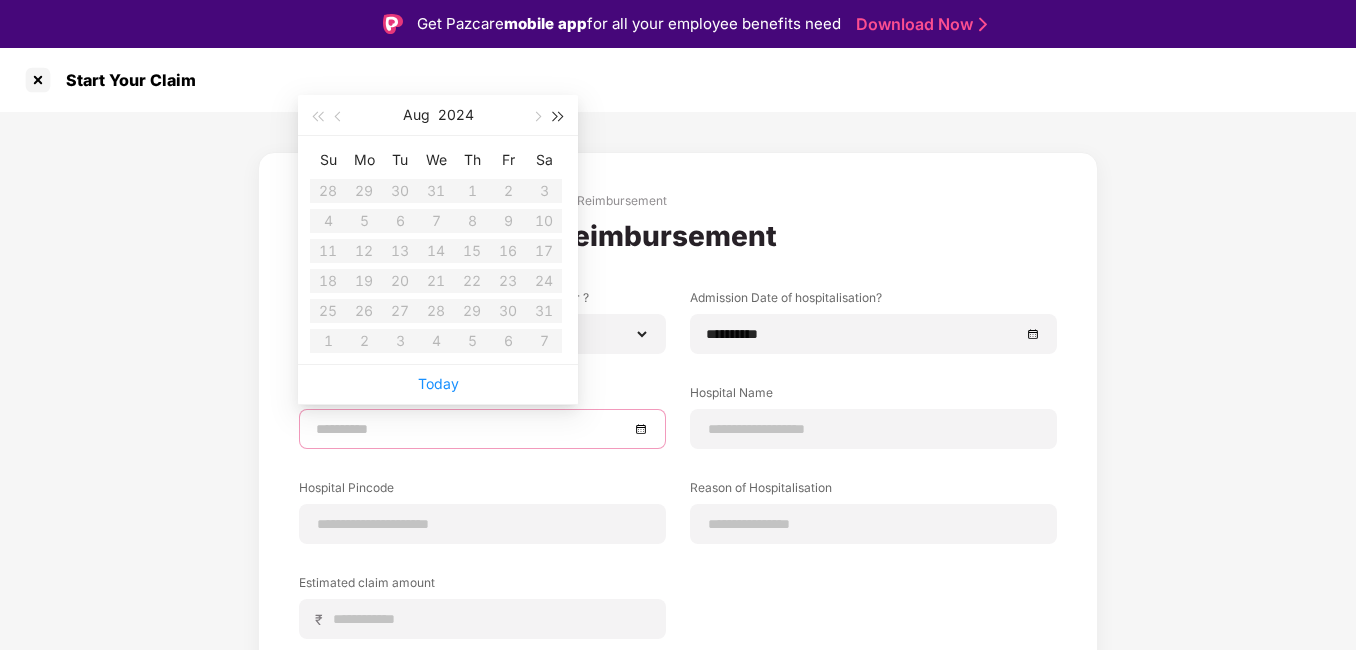 click at bounding box center (559, 117) 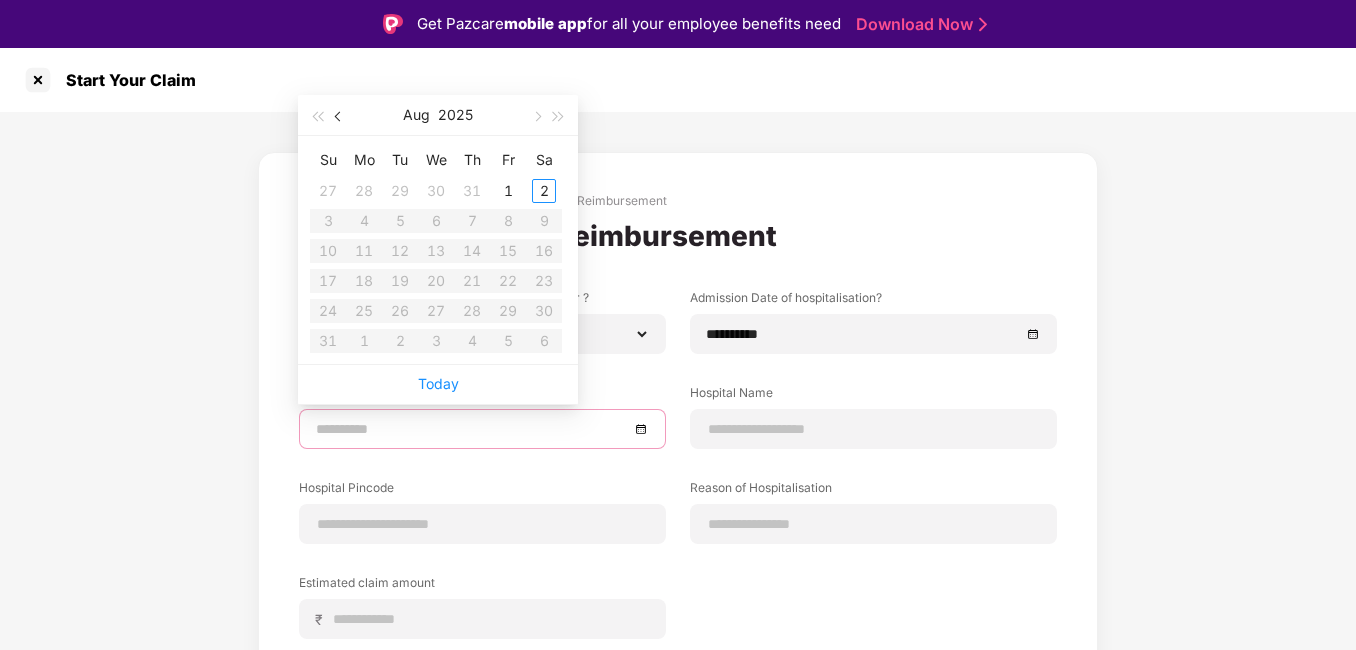 click at bounding box center (340, 117) 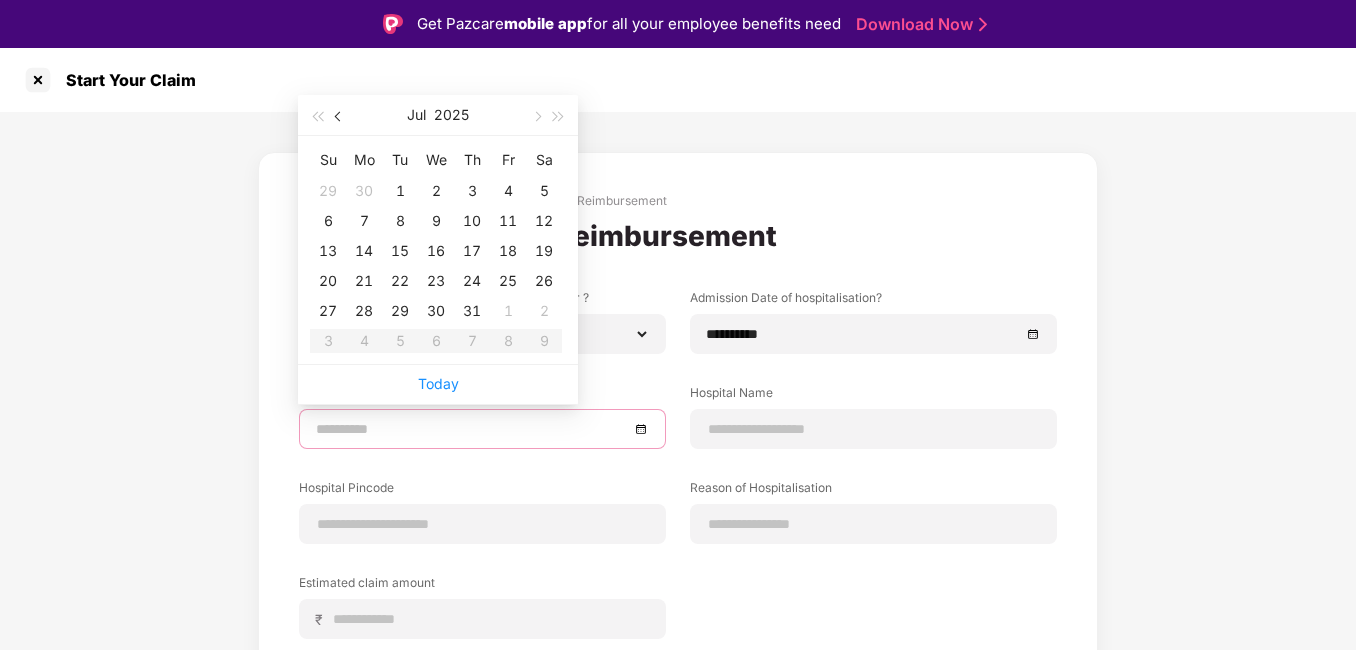 click at bounding box center (340, 117) 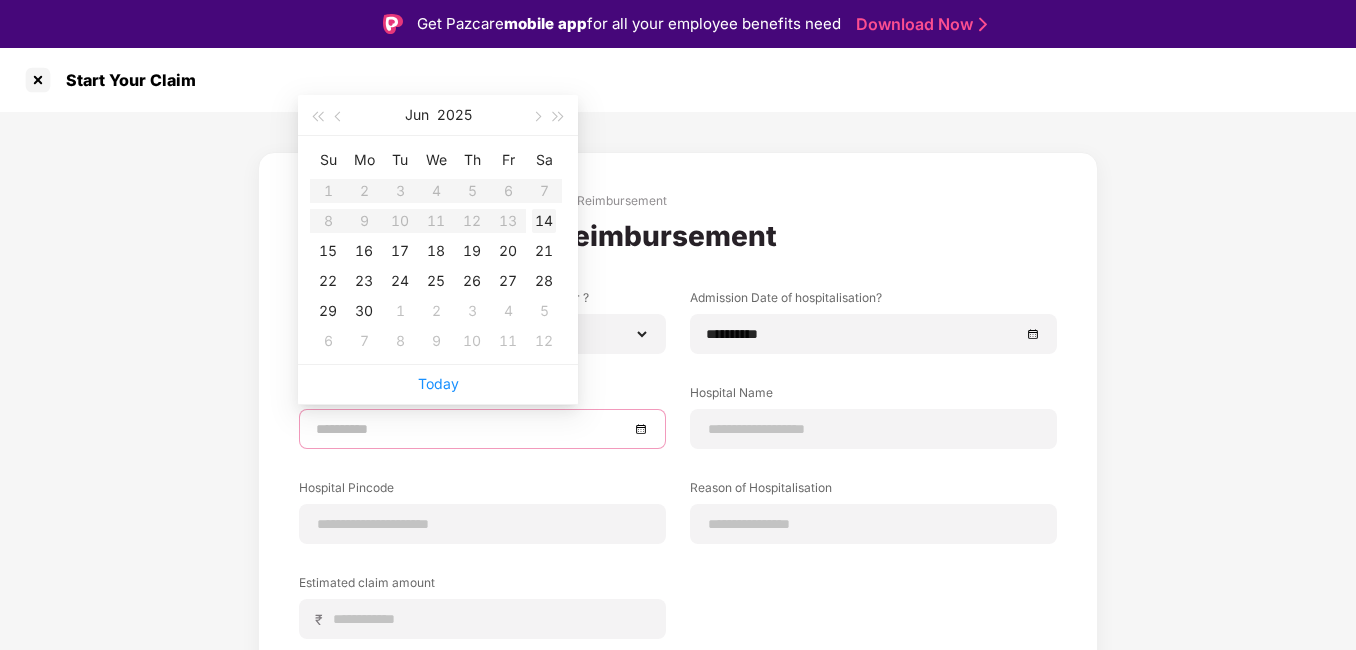 type on "**********" 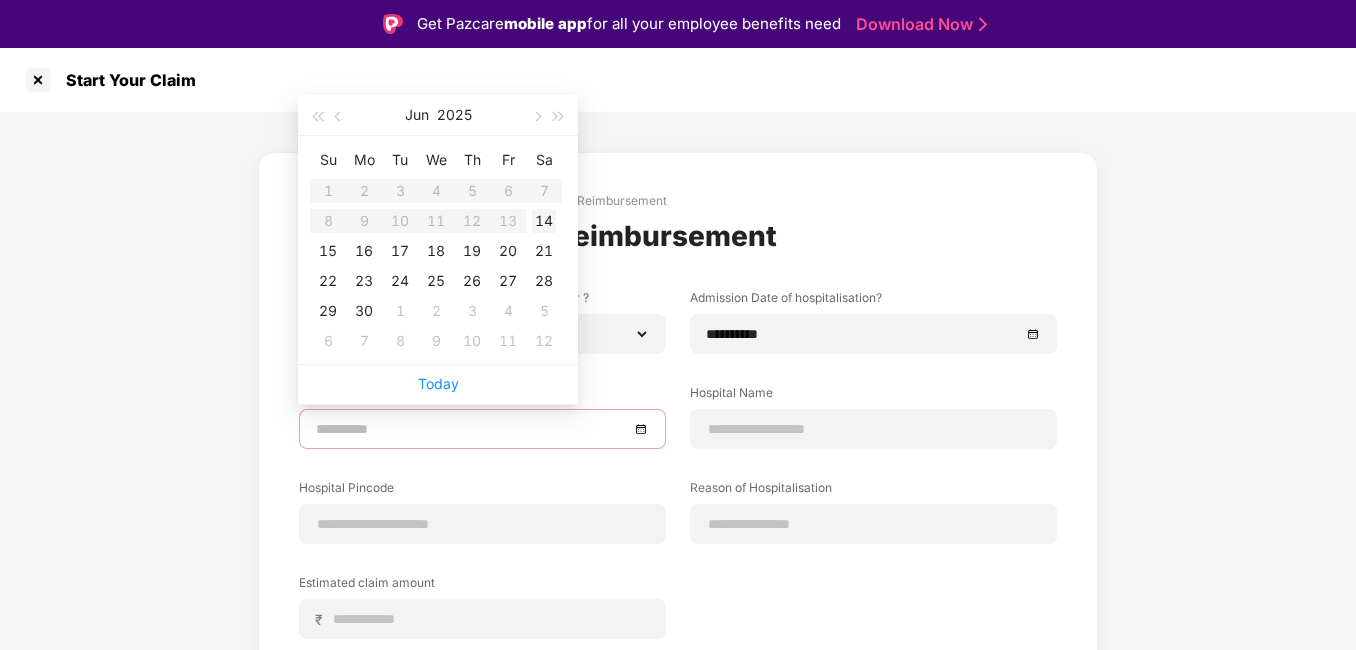 click on "14" at bounding box center (544, 221) 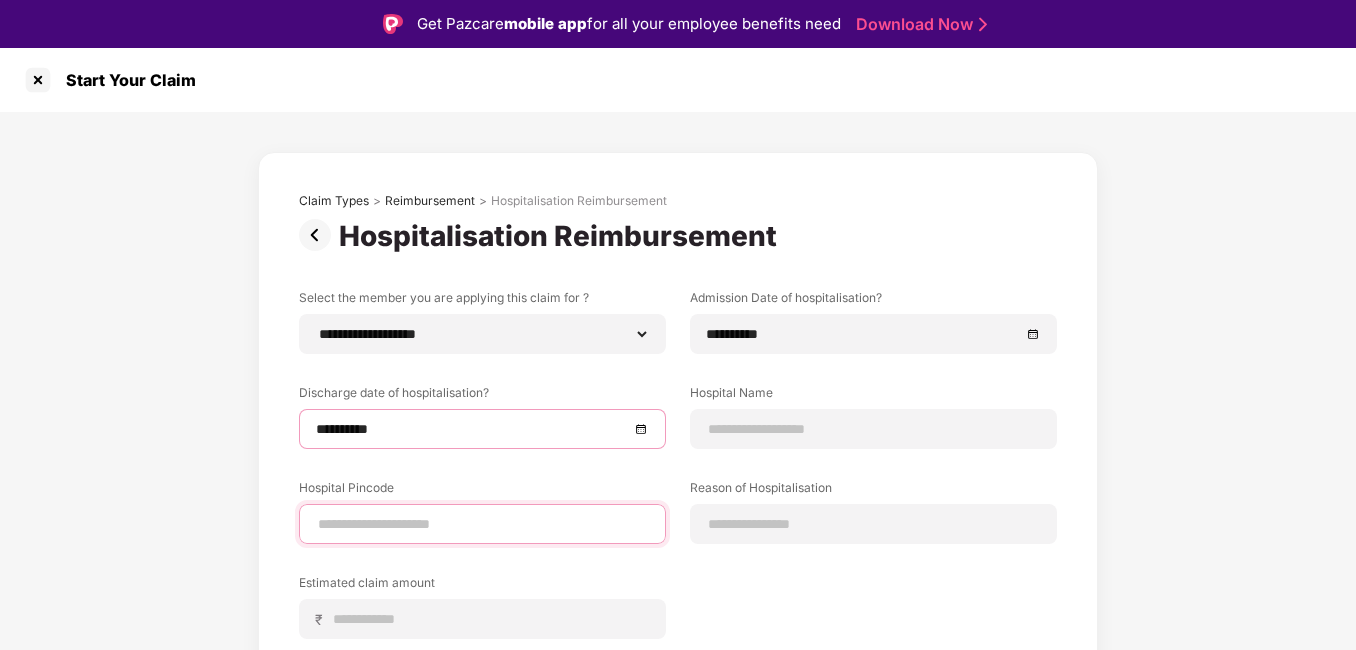 click at bounding box center [482, 524] 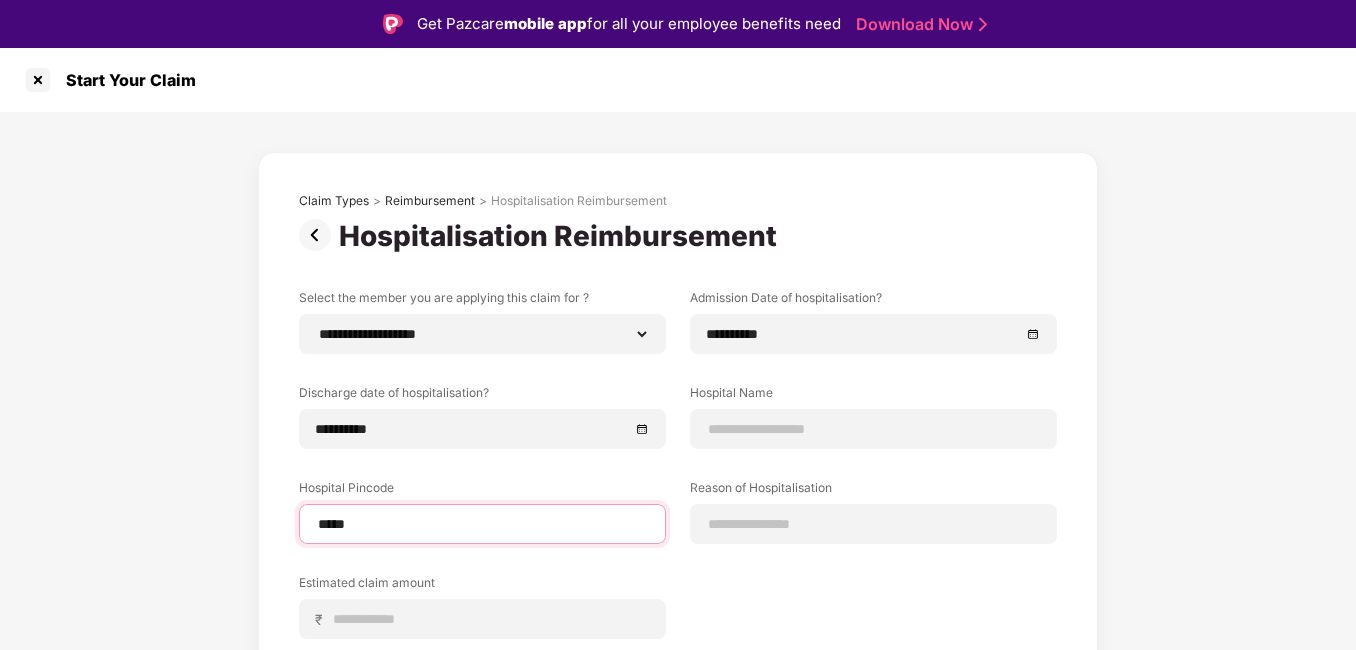 type on "******" 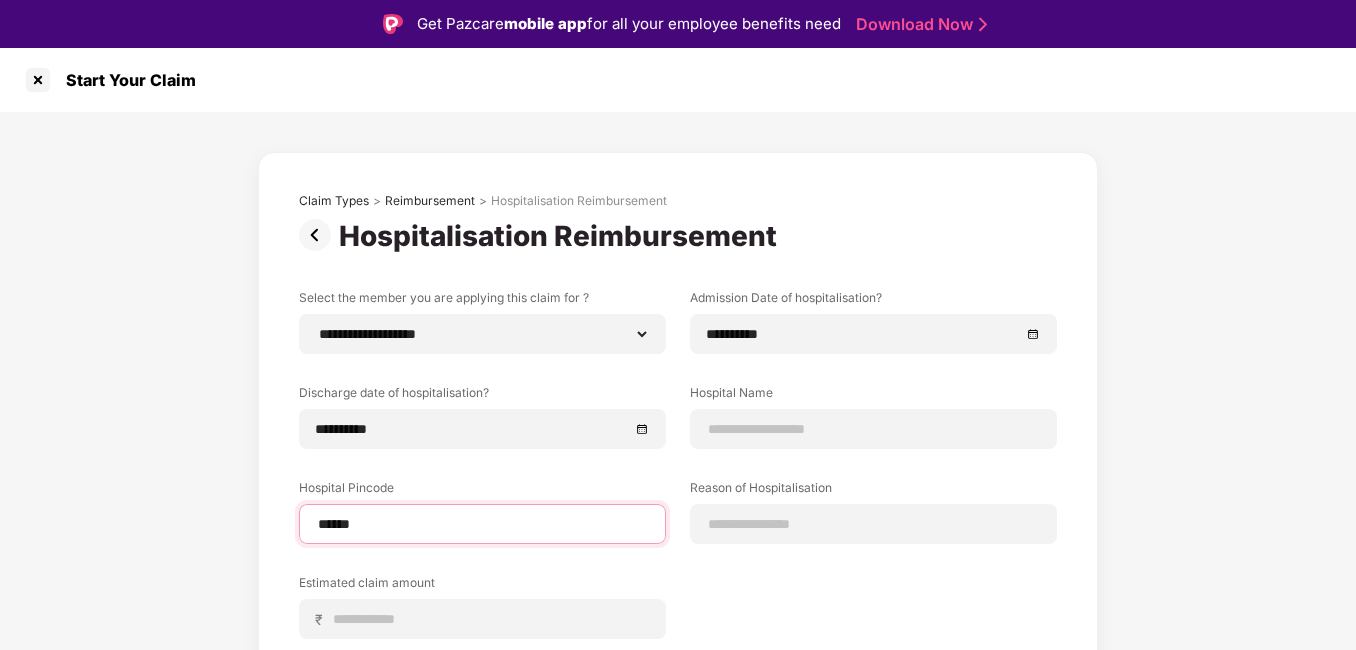 select on "******" 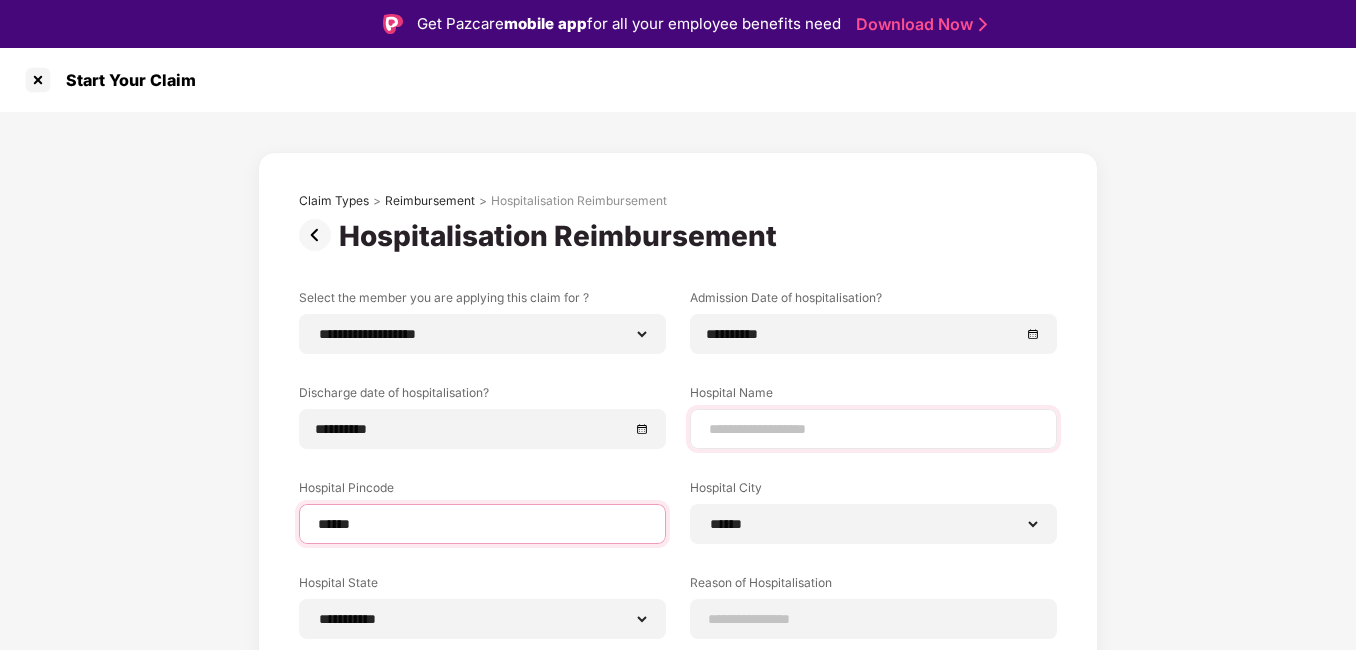 type on "******" 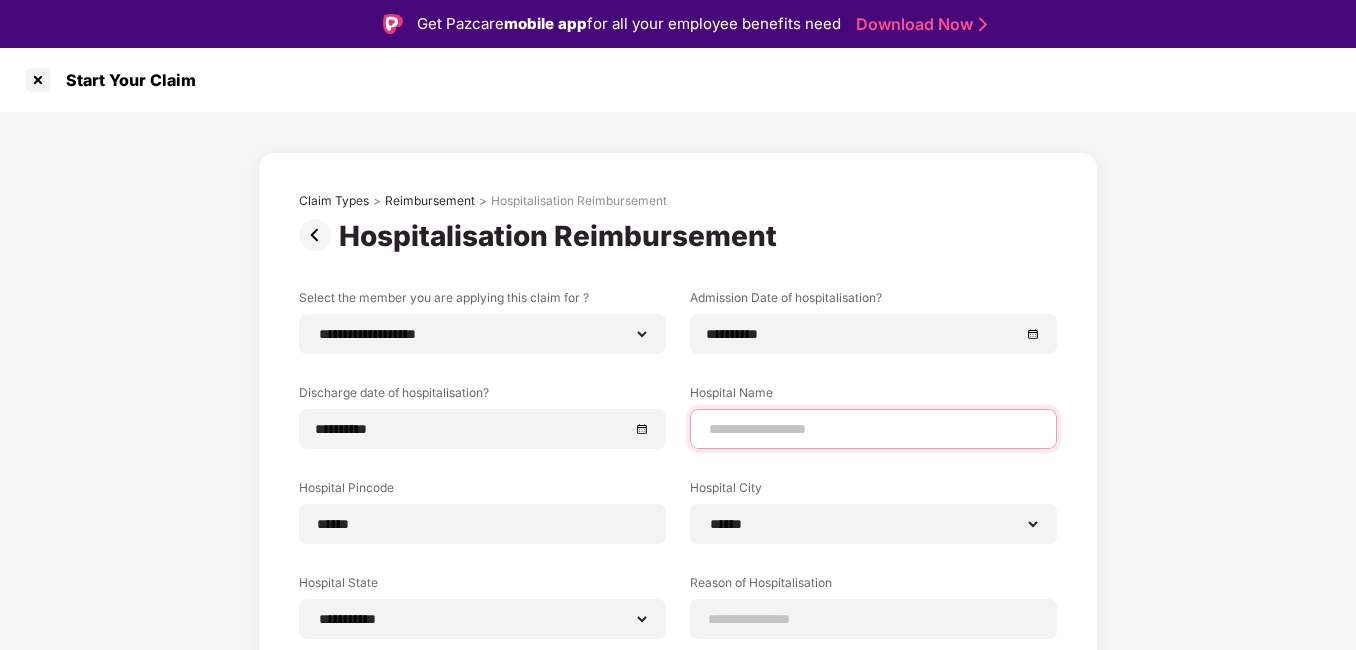click at bounding box center [873, 429] 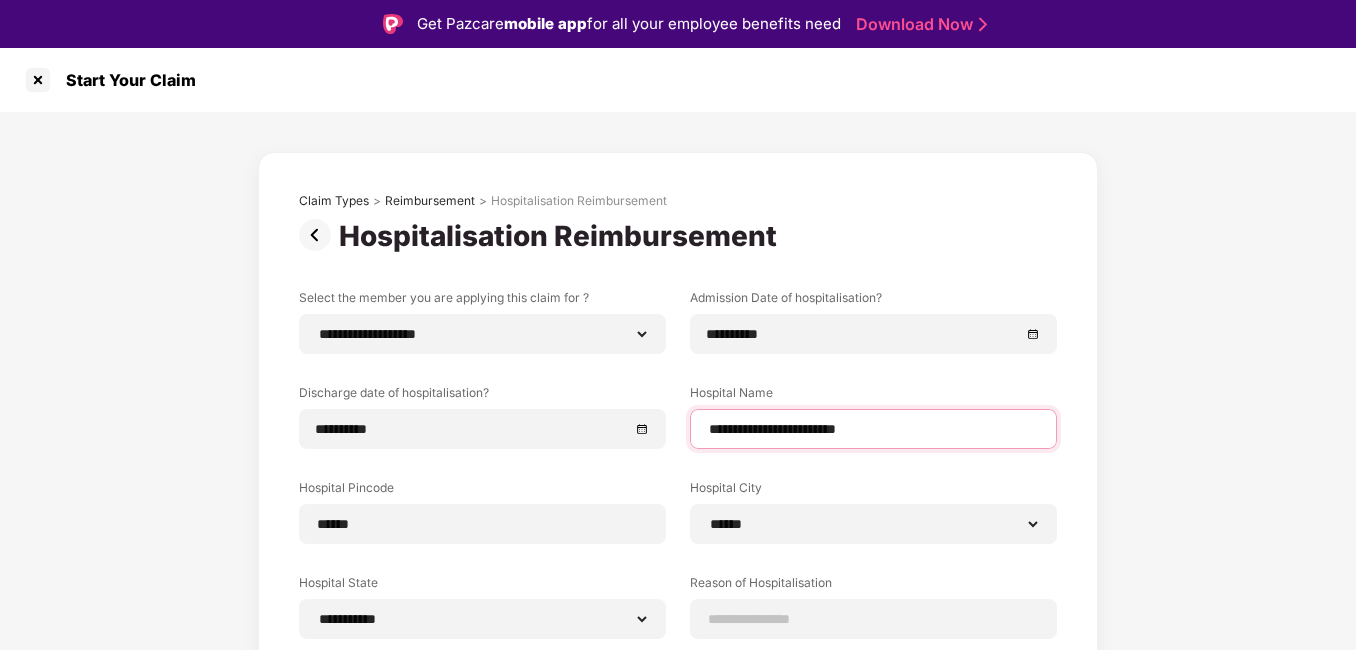 type on "**********" 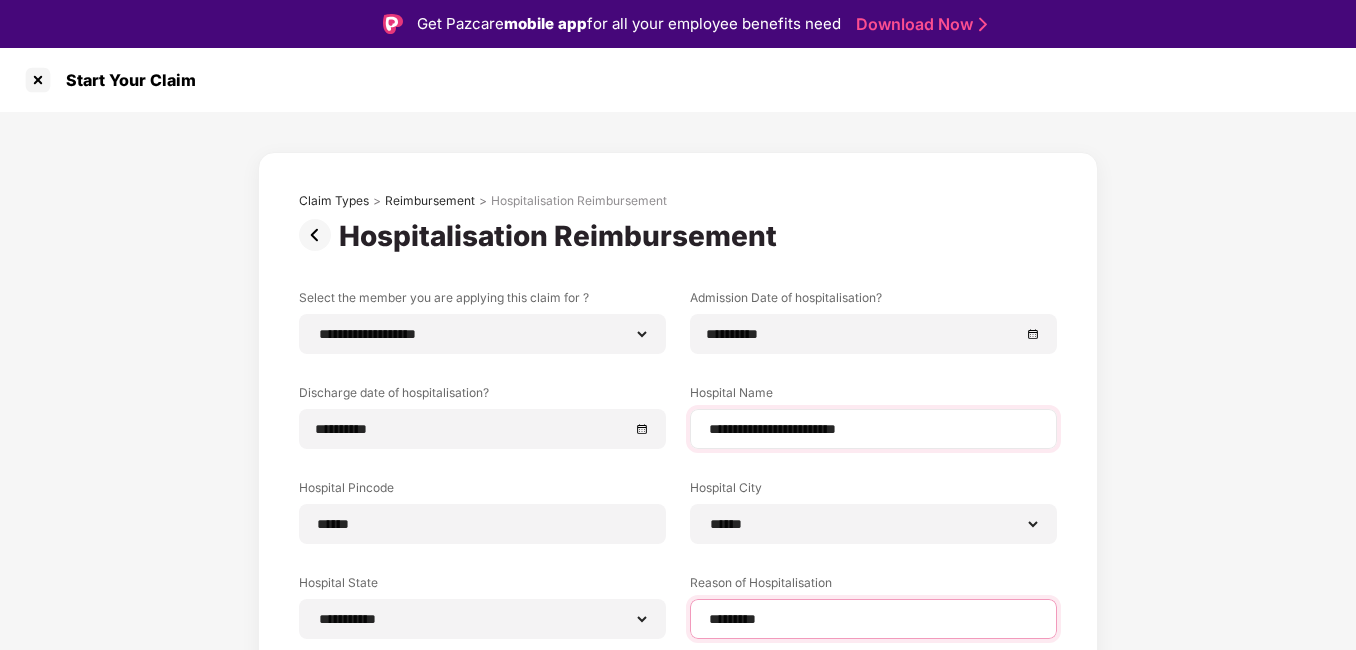 type on "*********" 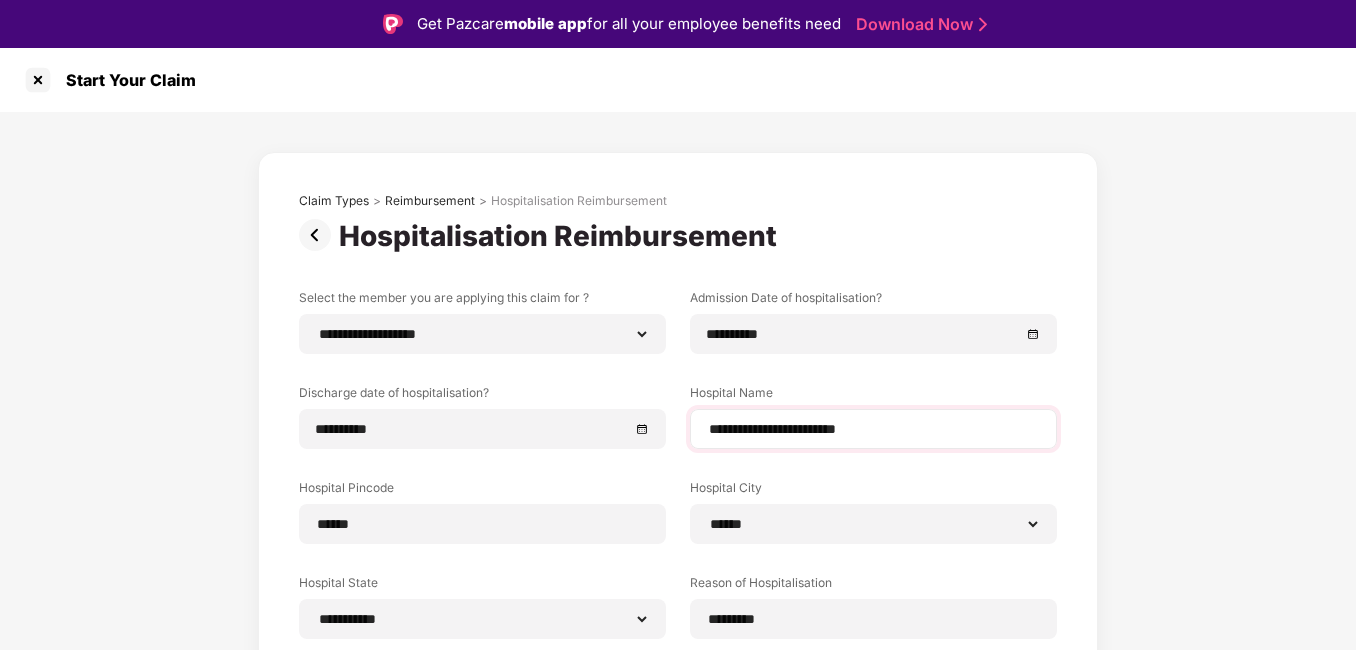 scroll, scrollTop: 261, scrollLeft: 0, axis: vertical 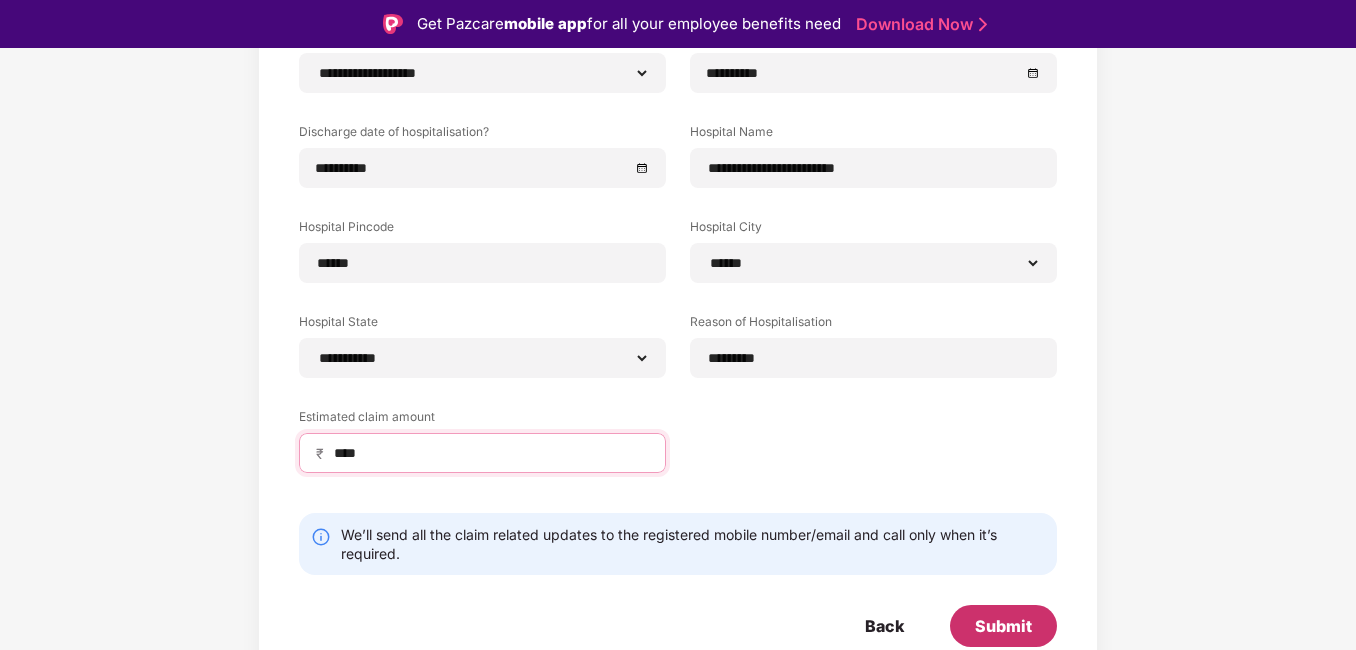 type on "****" 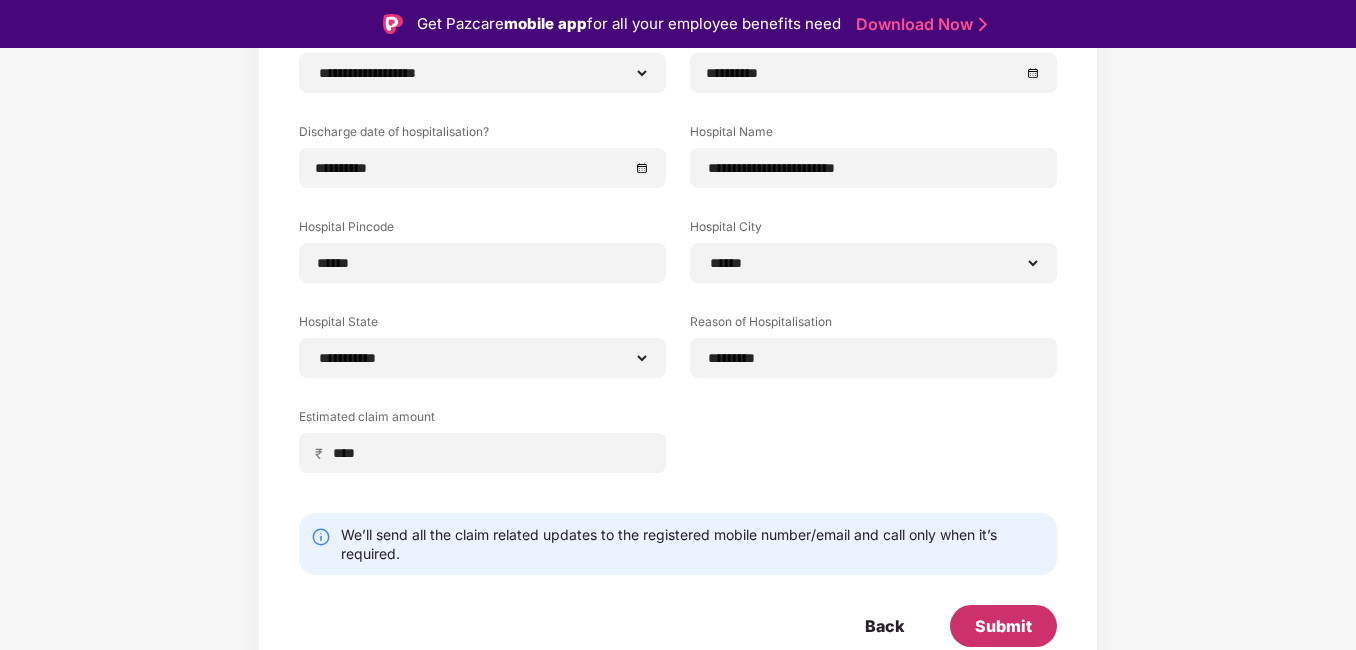 click on "Submit" at bounding box center [1003, 626] 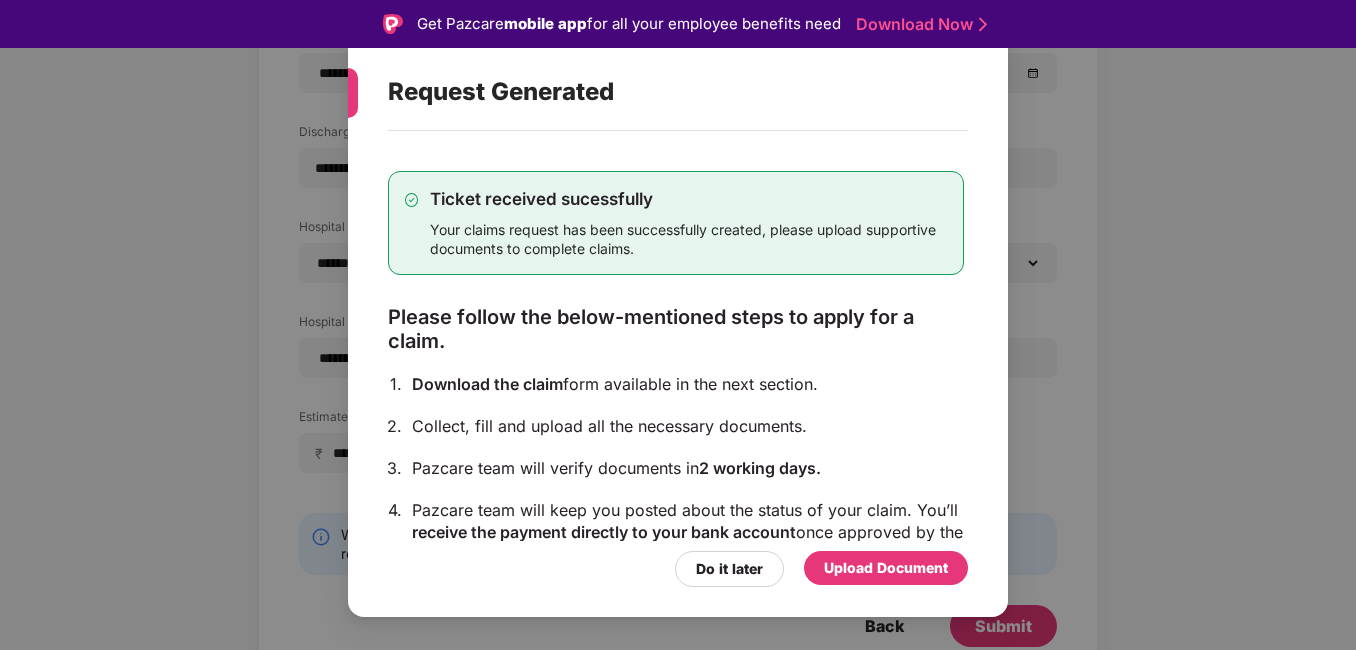 click on "Upload Document" at bounding box center [886, 568] 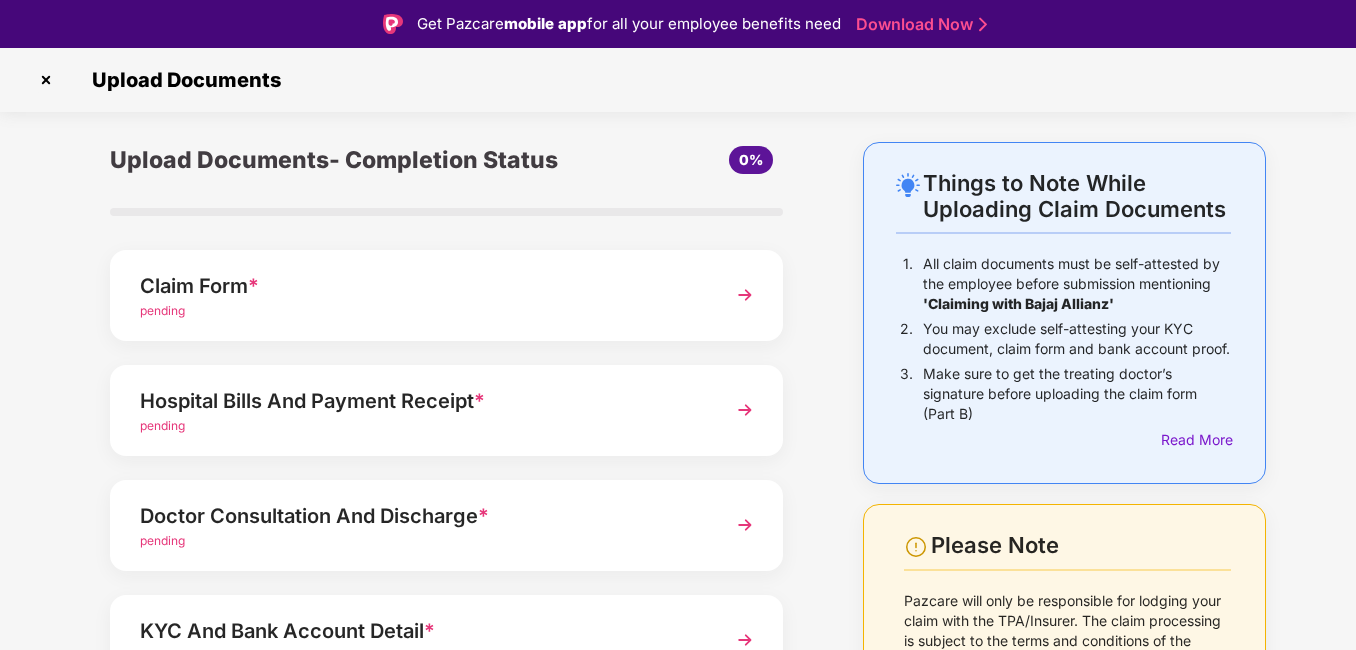 click on "Claim Form *" at bounding box center (420, 286) 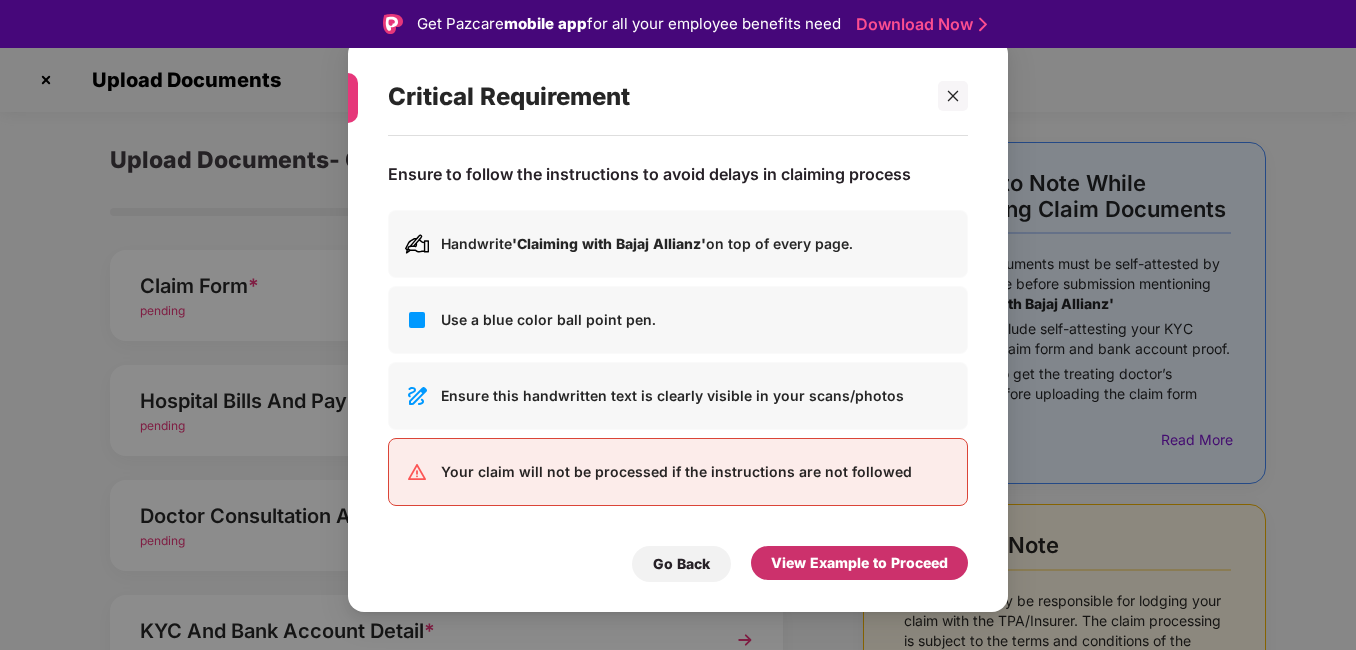click on "View Example to Proceed" at bounding box center (859, 563) 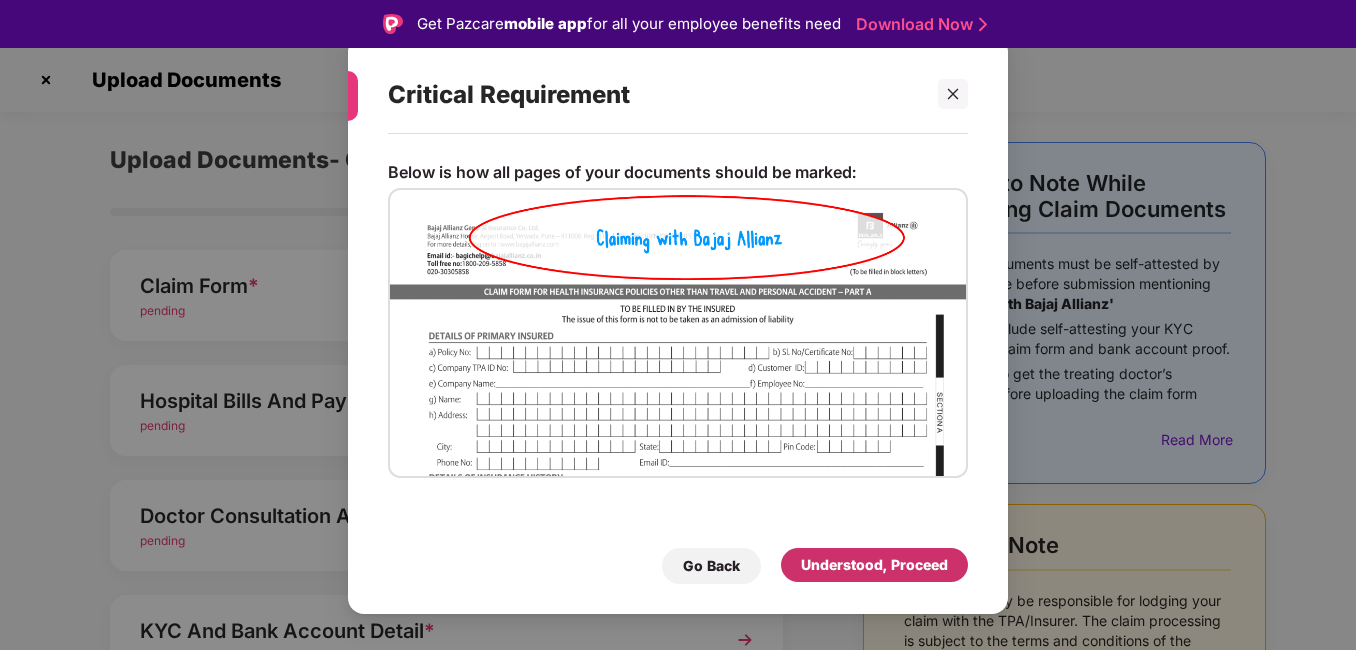 click on "Understood, Proceed" at bounding box center [874, 565] 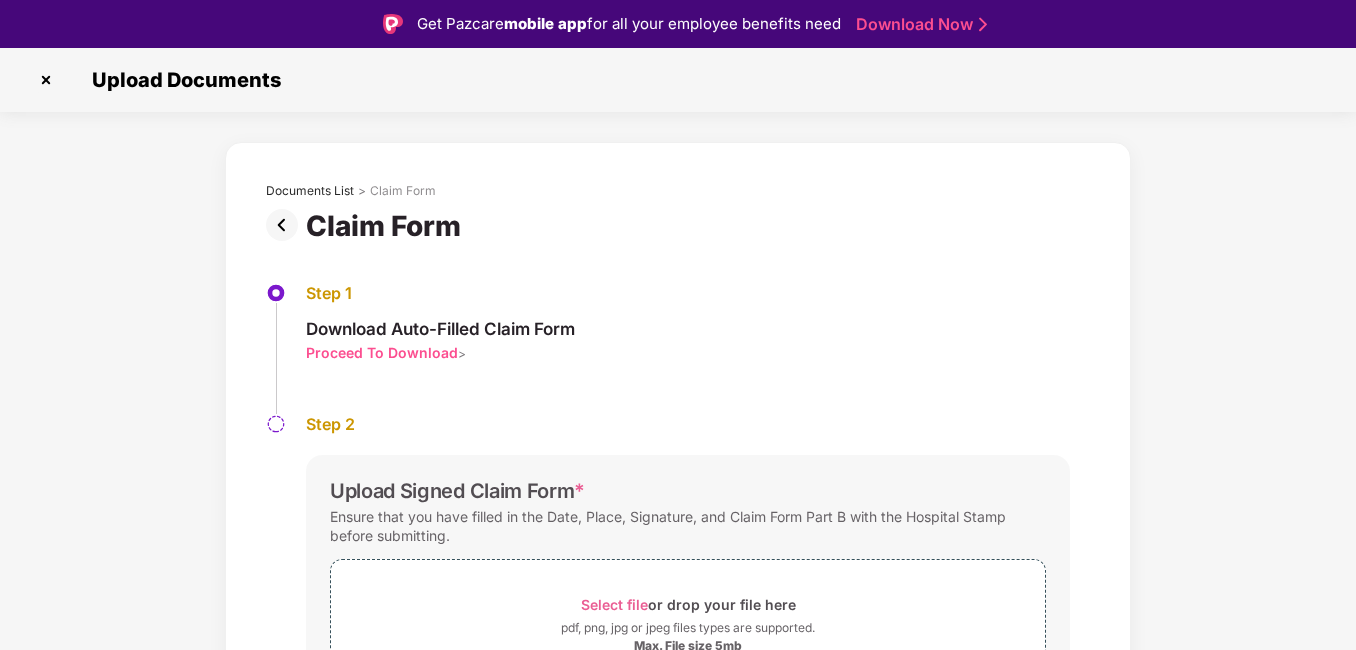 click on "Documents List > Claim Form" at bounding box center [678, 196] 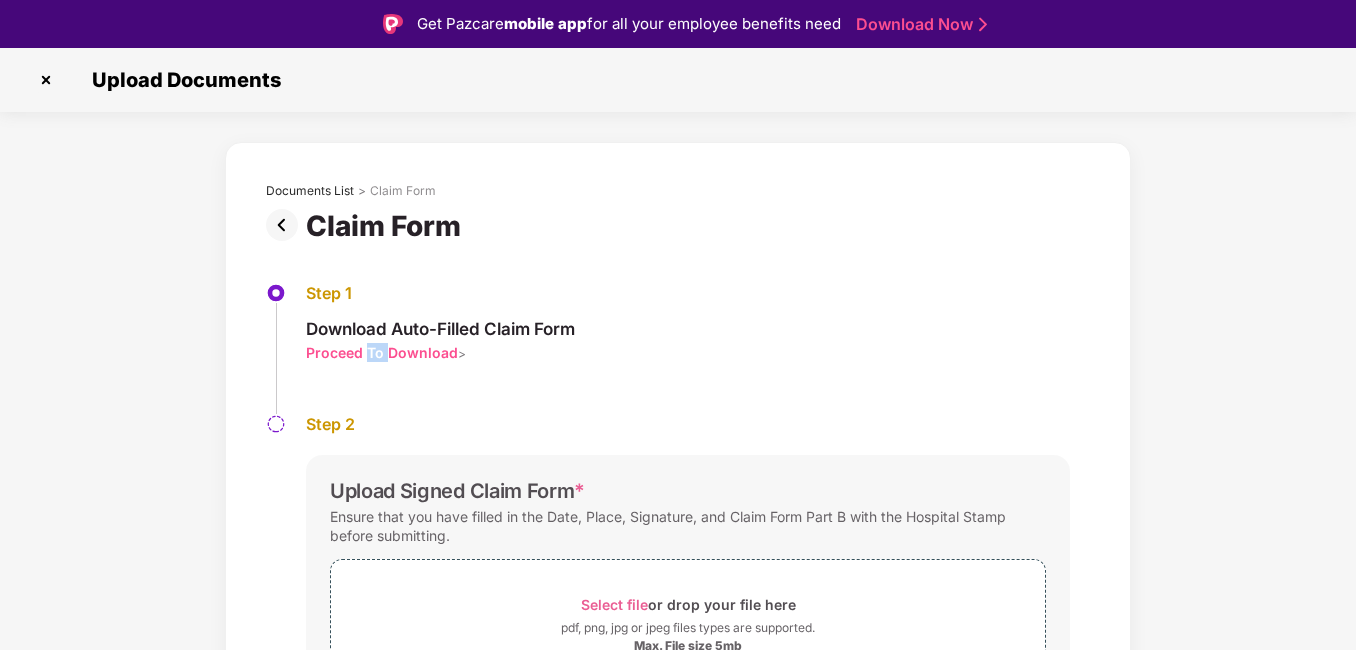 click on "Proceed To Download" at bounding box center (382, 352) 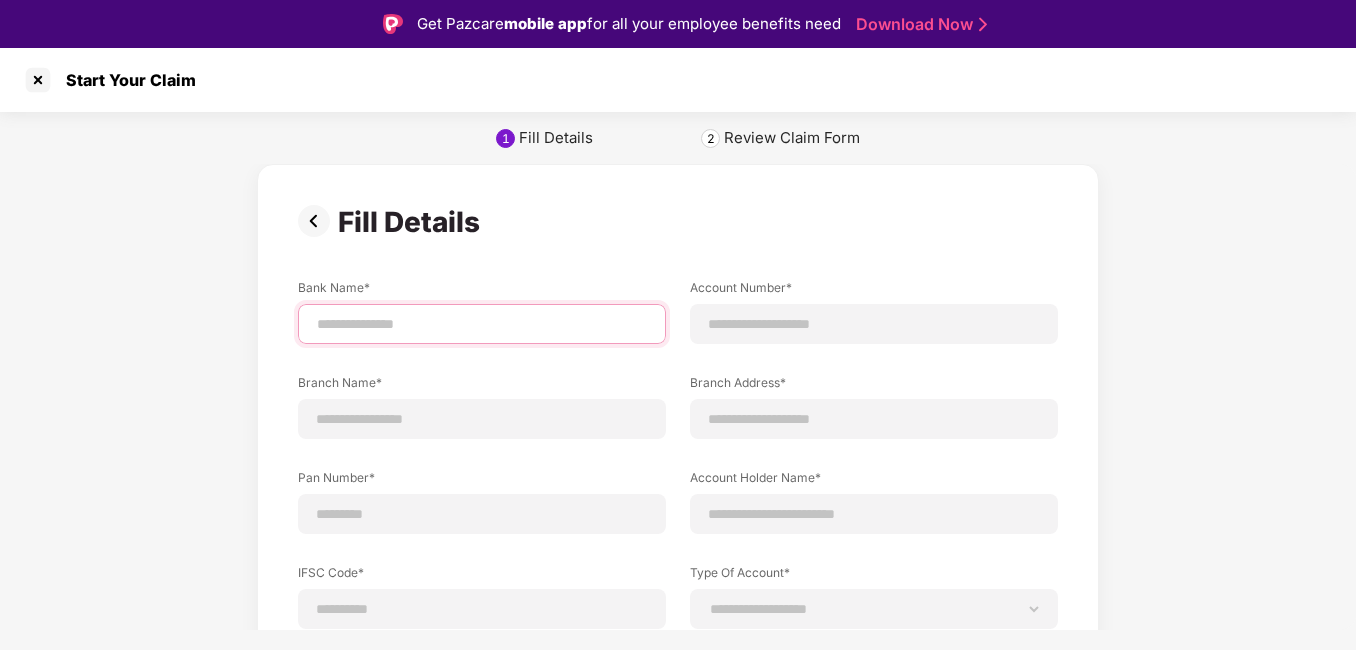 click at bounding box center (482, 324) 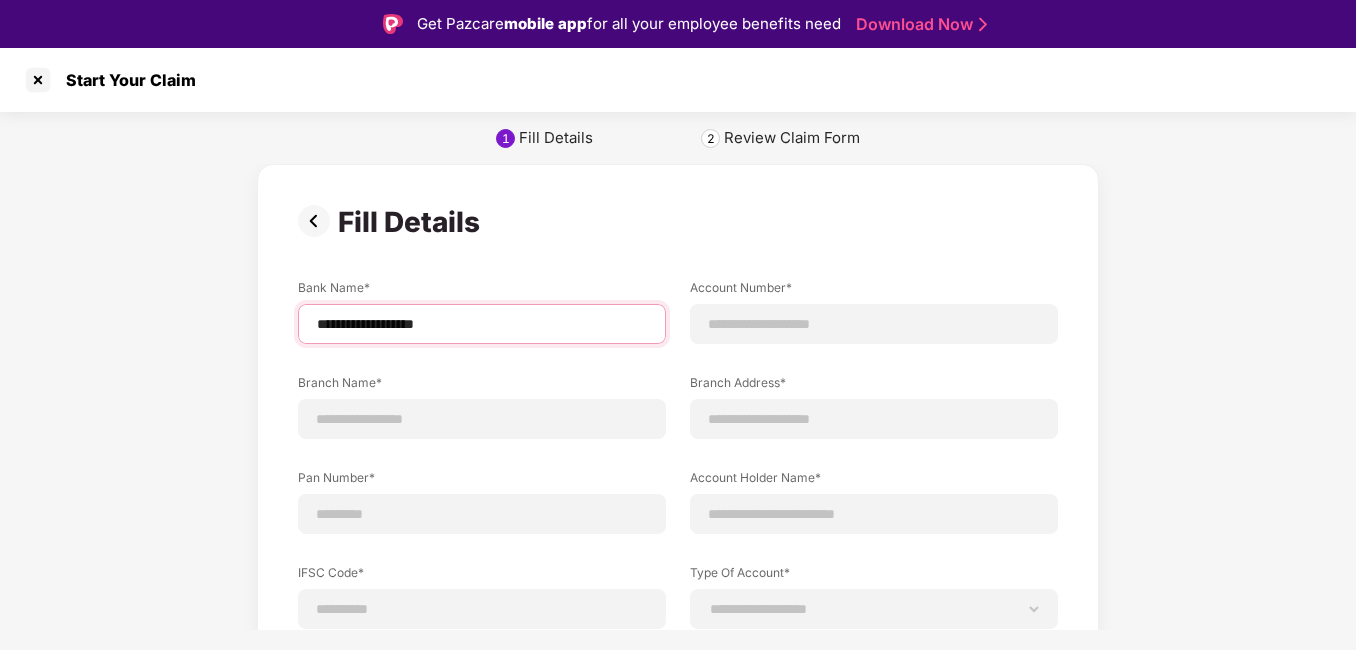 type on "**********" 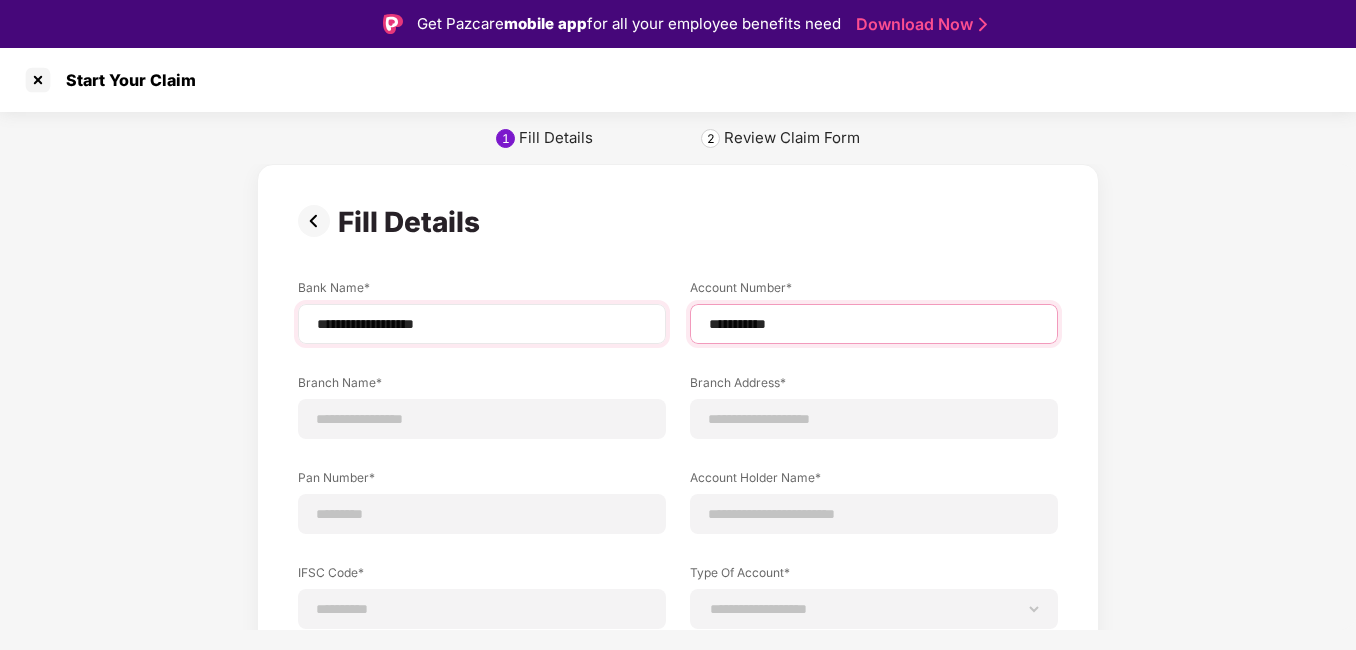type on "**********" 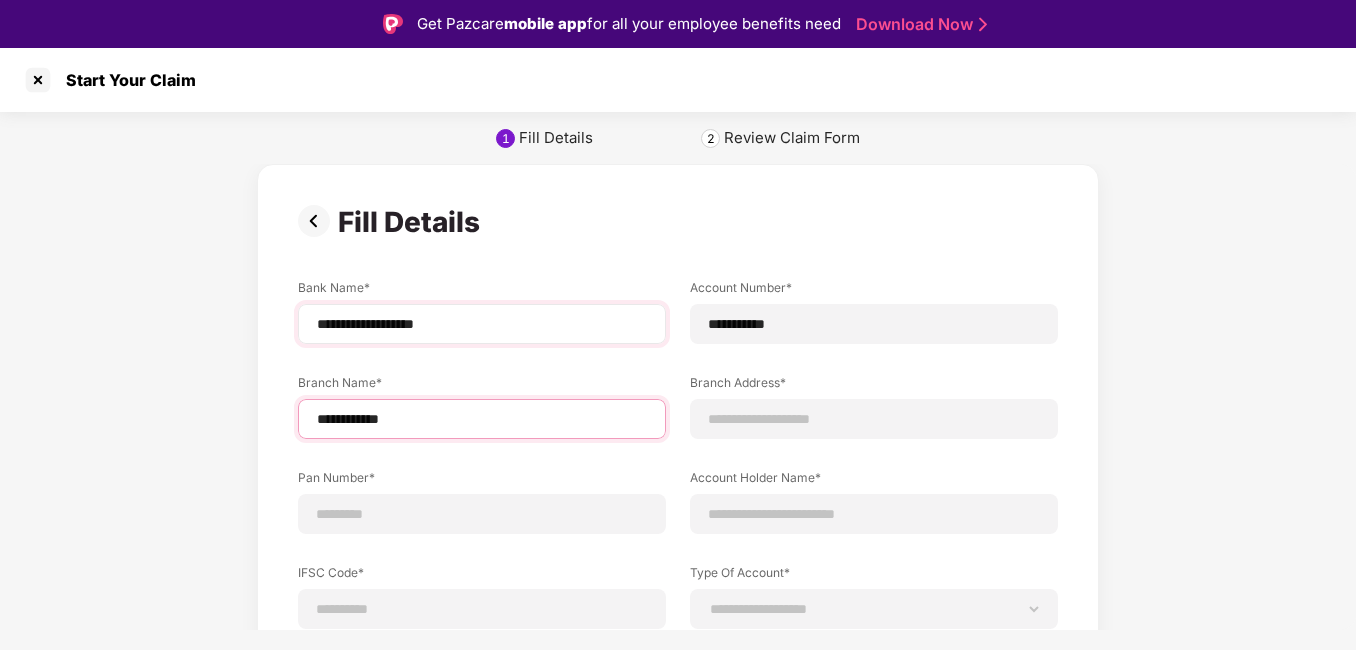 type on "**********" 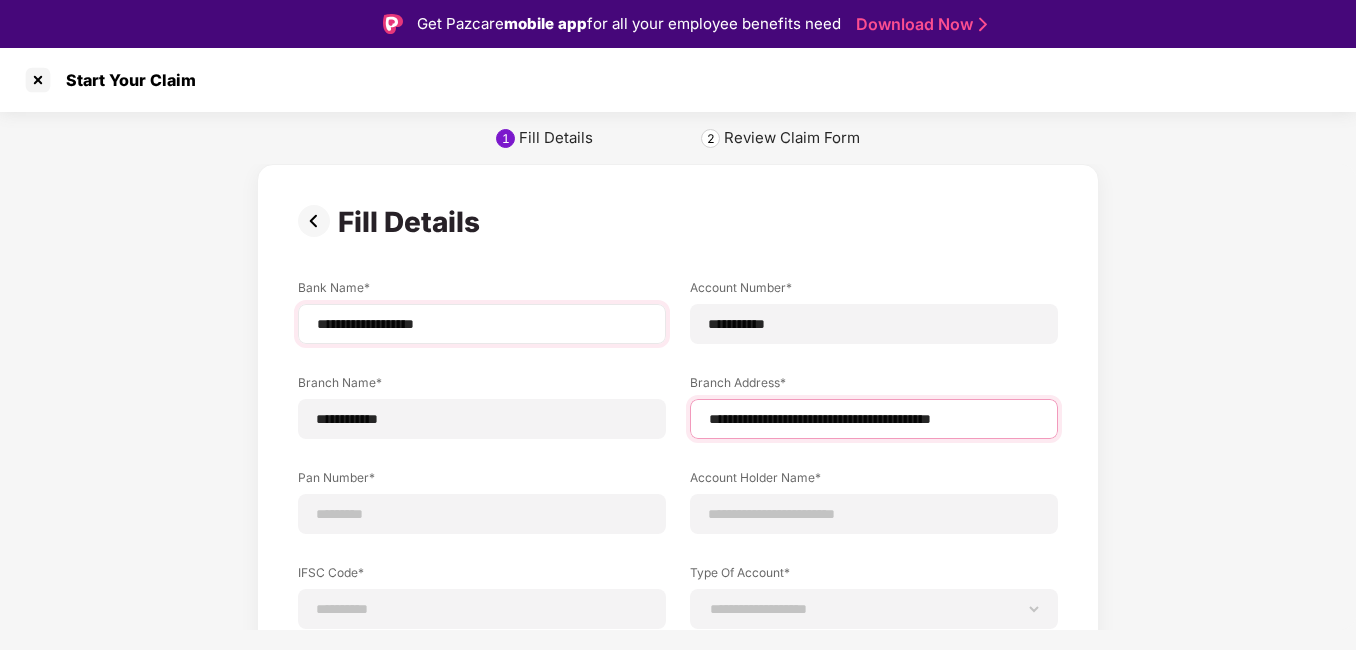 scroll, scrollTop: 0, scrollLeft: 0, axis: both 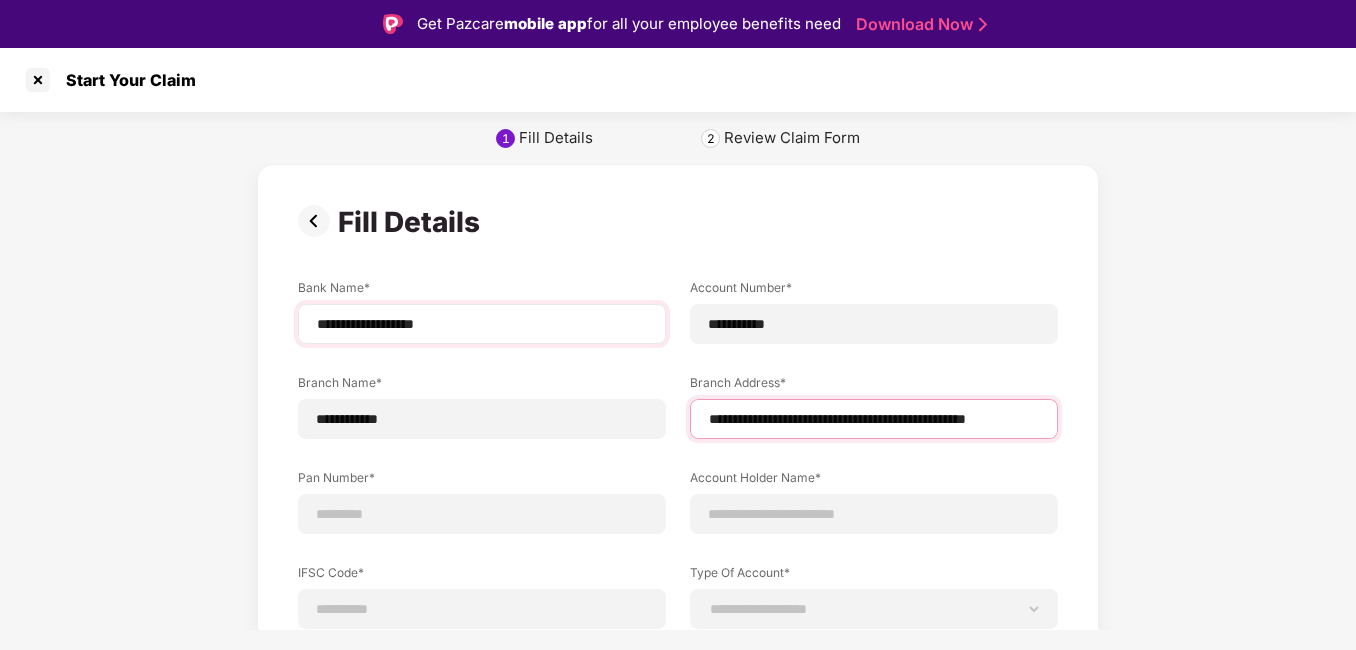 type on "**********" 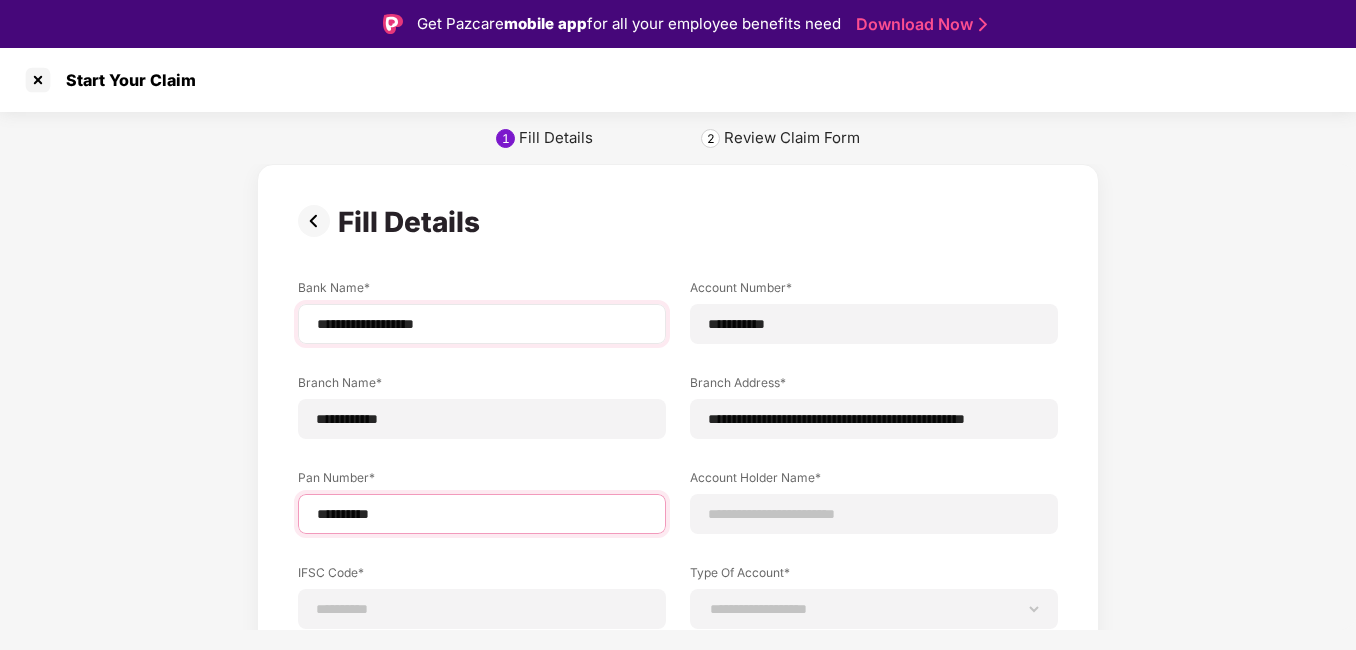 type on "**********" 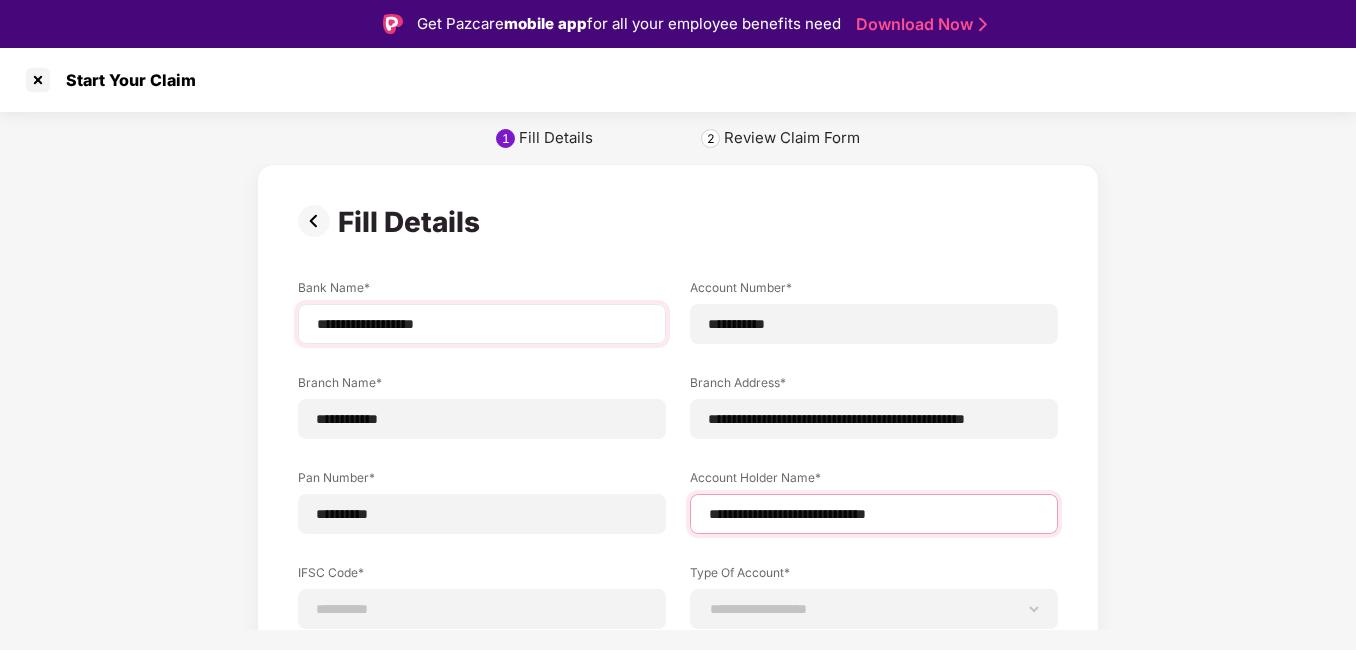 scroll, scrollTop: 0, scrollLeft: 0, axis: both 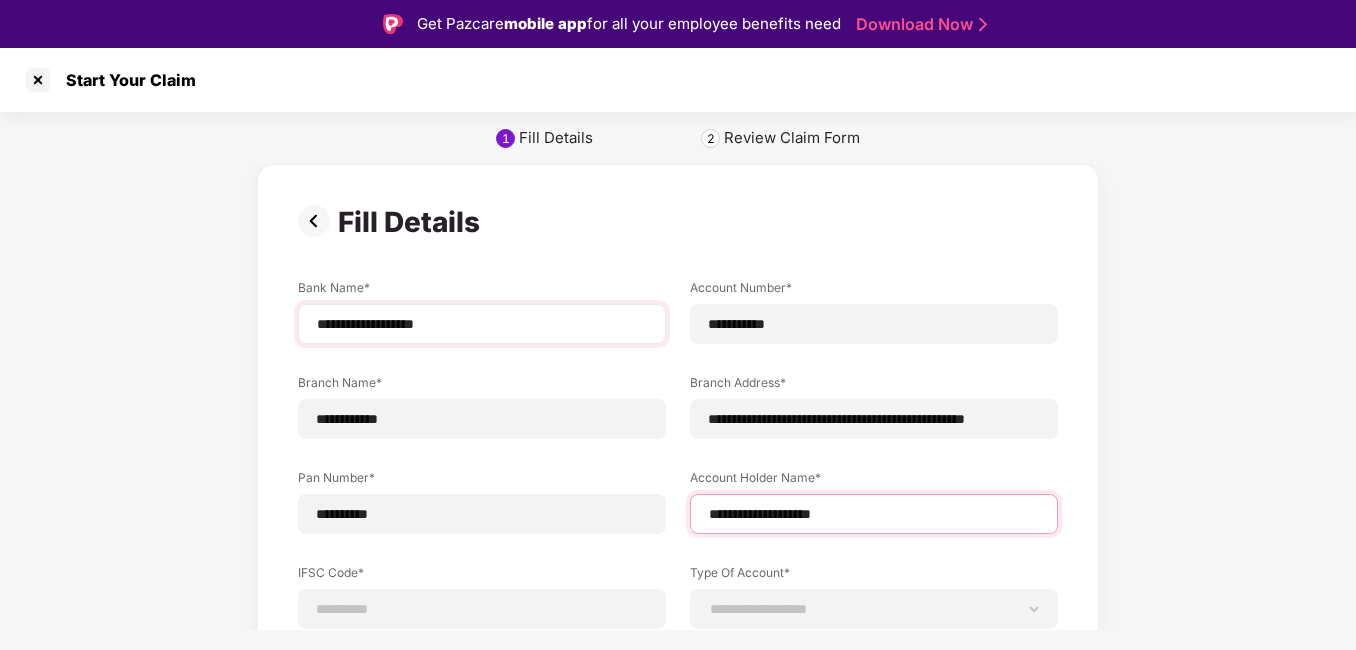 type on "**********" 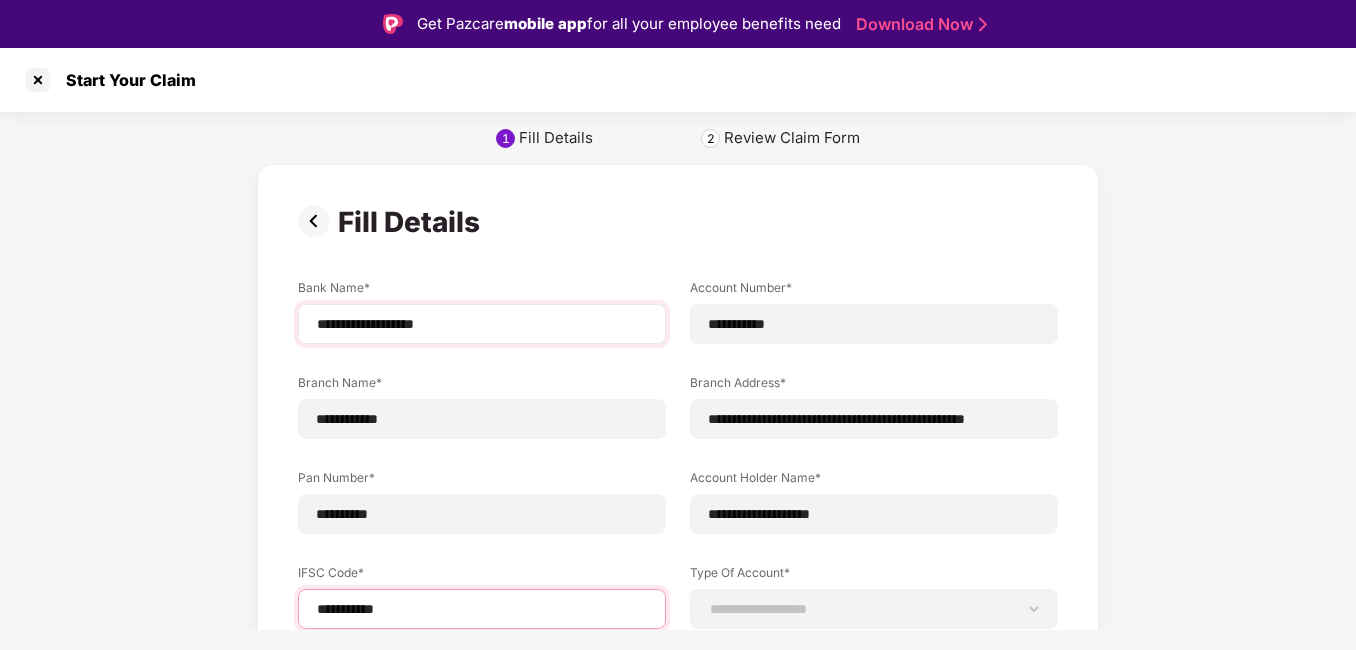 type on "**********" 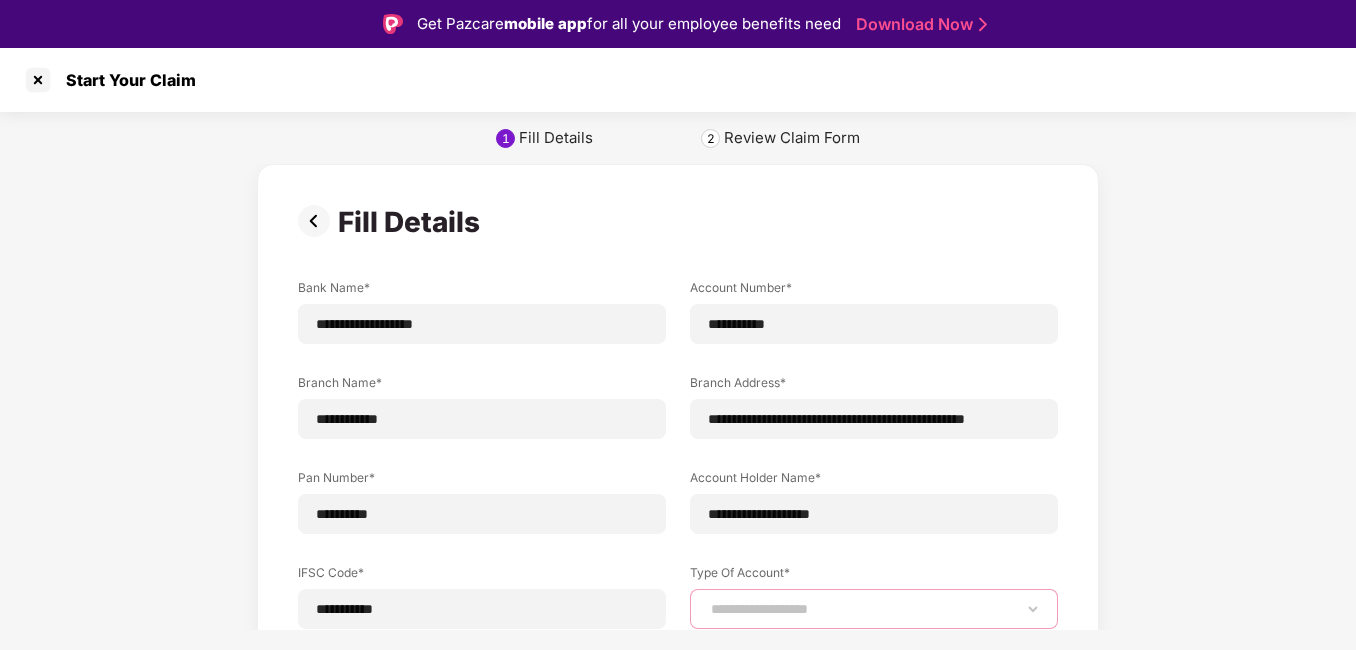 click on "**********" at bounding box center (874, 609) 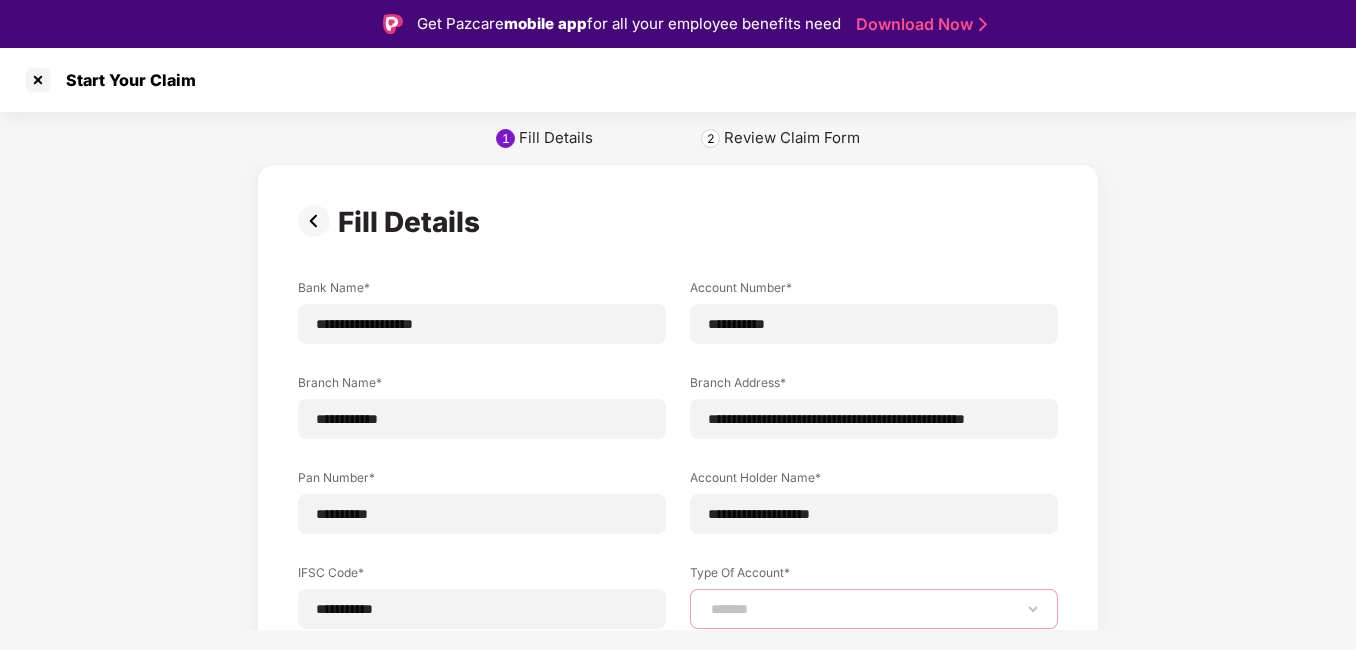 click on "**********" at bounding box center (874, 609) 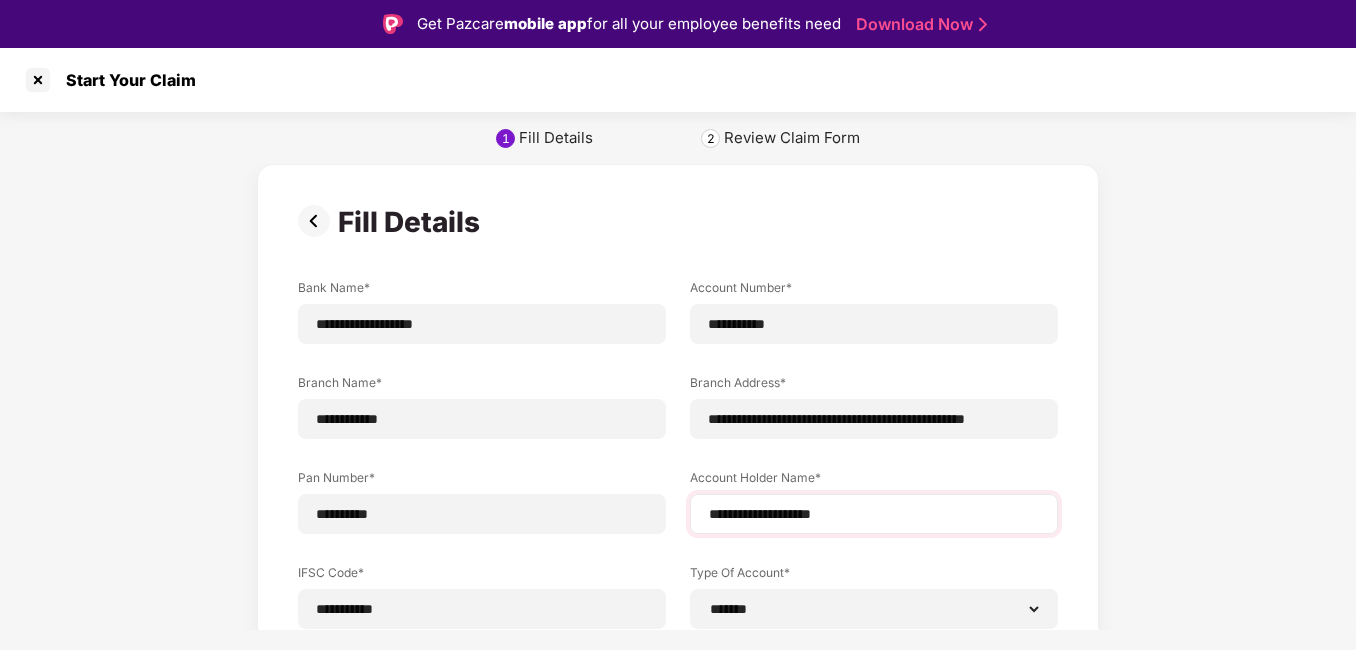 scroll, scrollTop: 217, scrollLeft: 0, axis: vertical 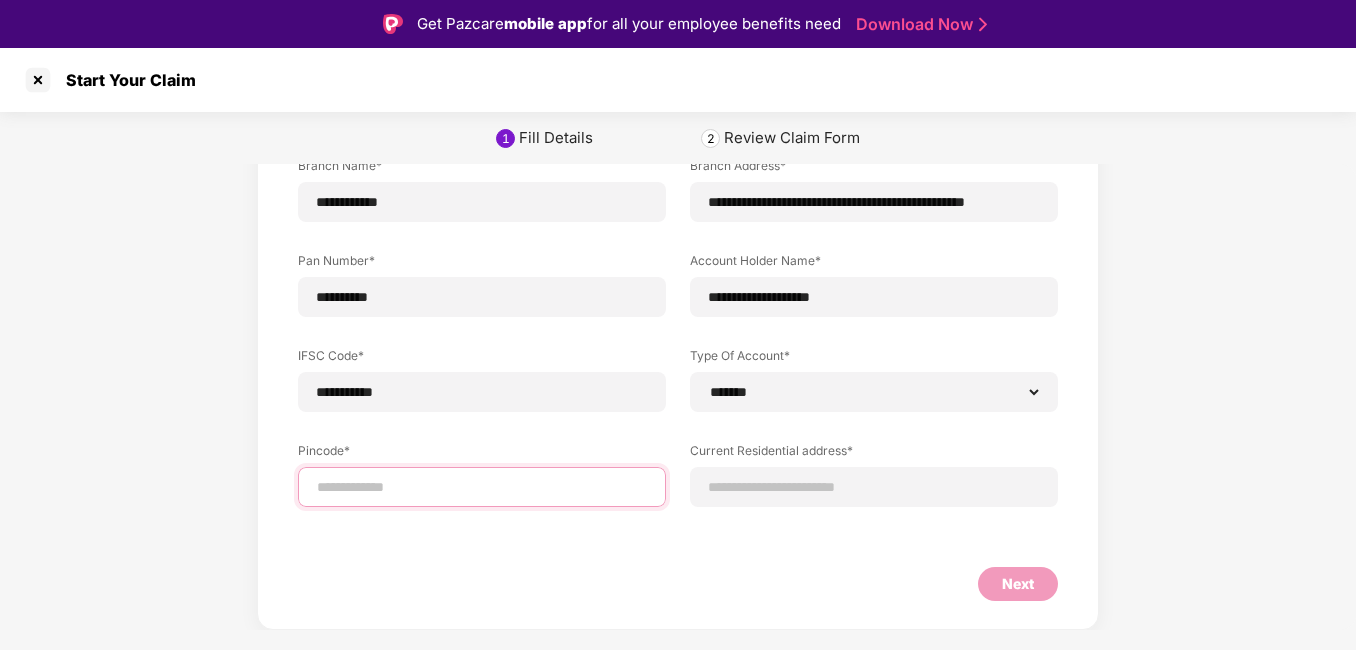 click at bounding box center (482, 487) 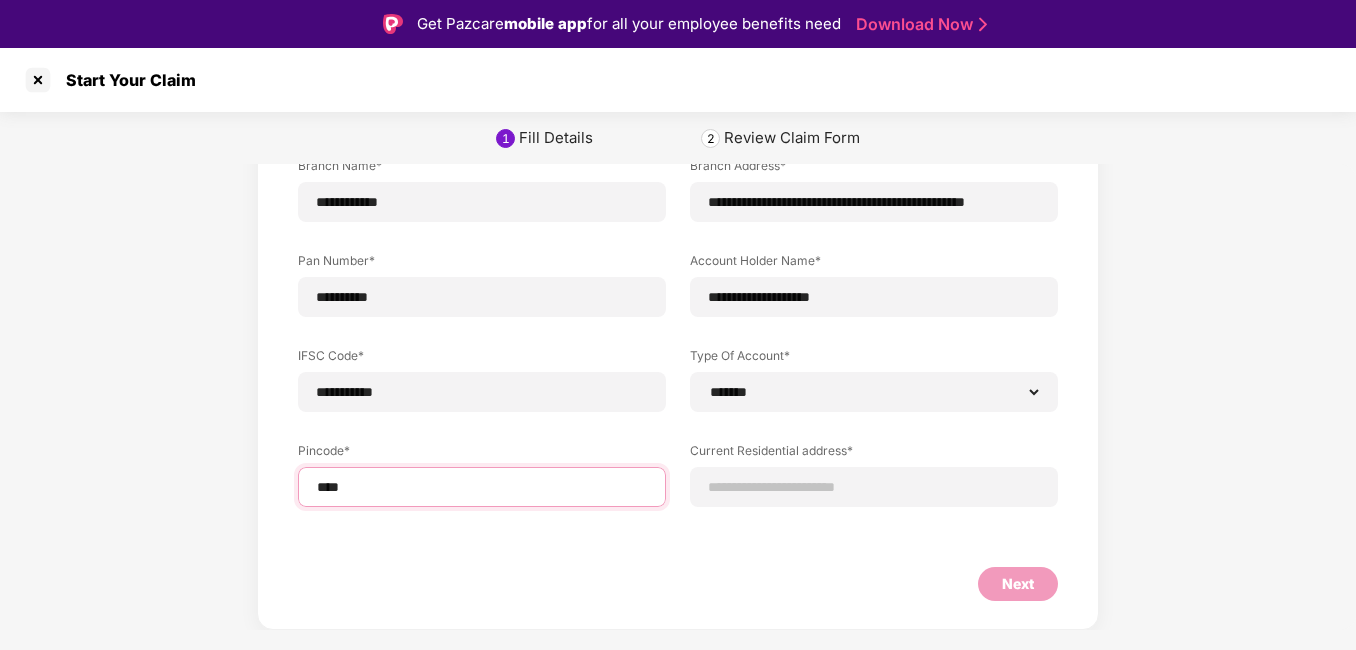 type on "*****" 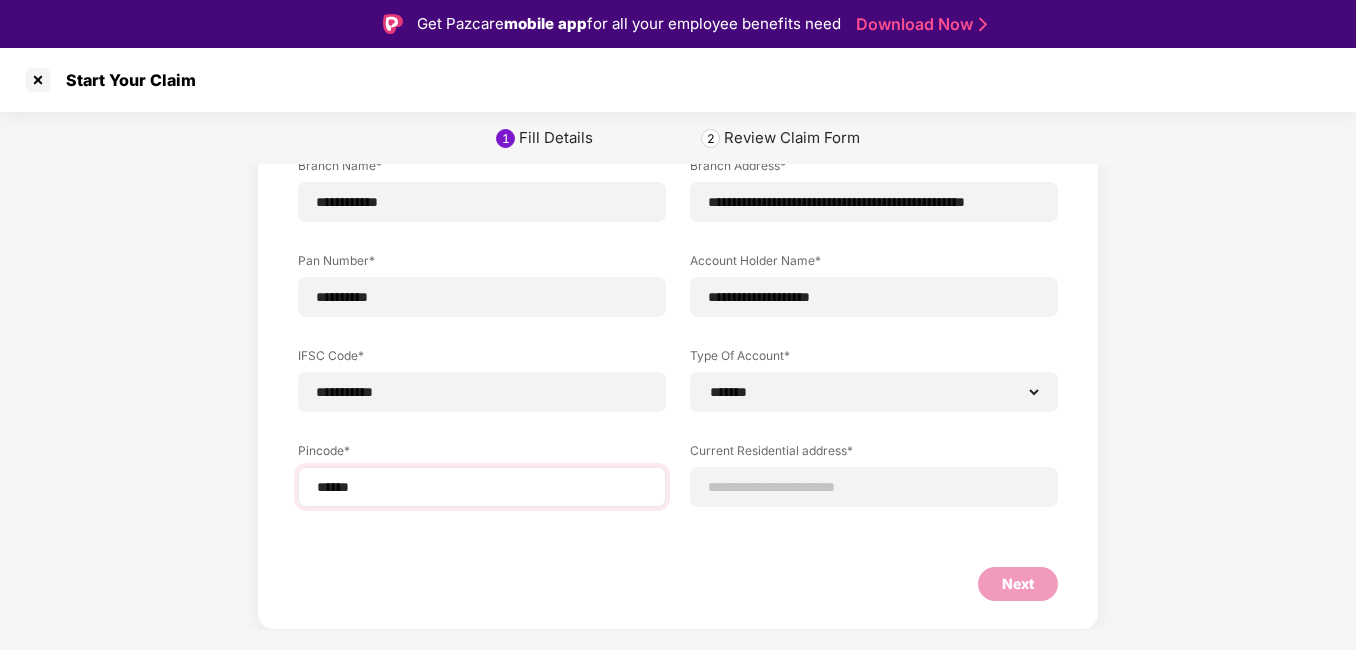 select on "*******" 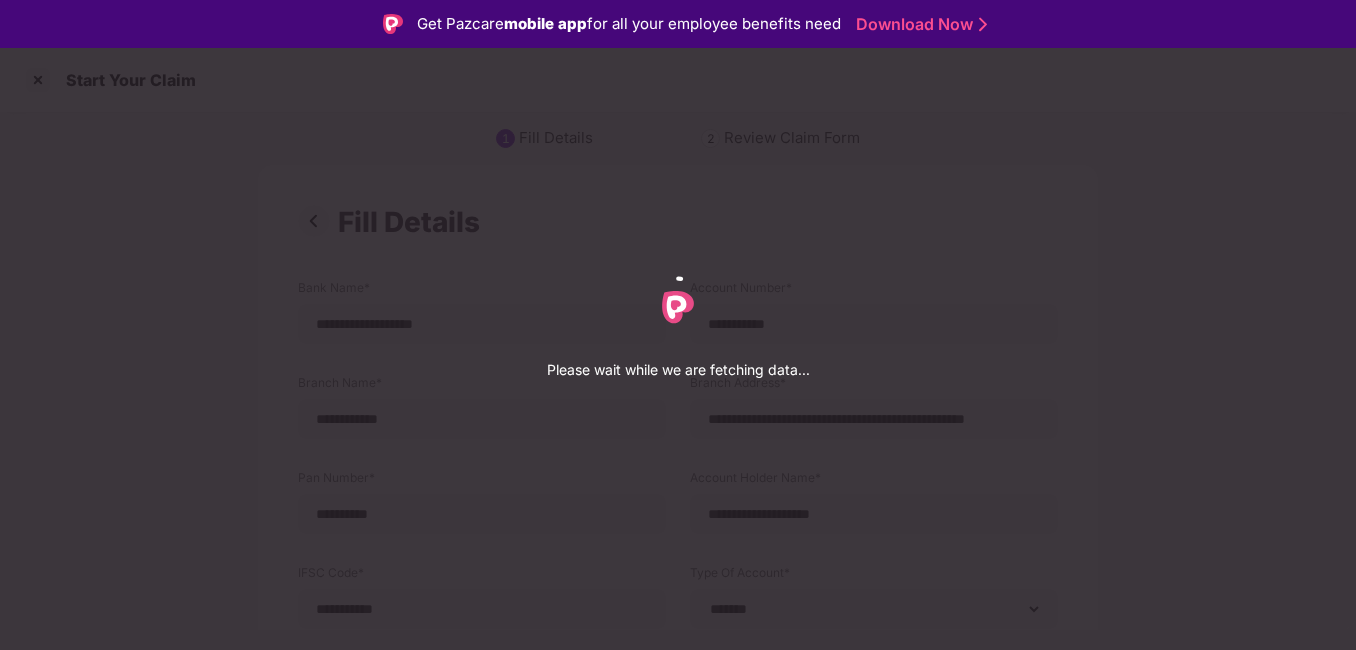 select on "*******" 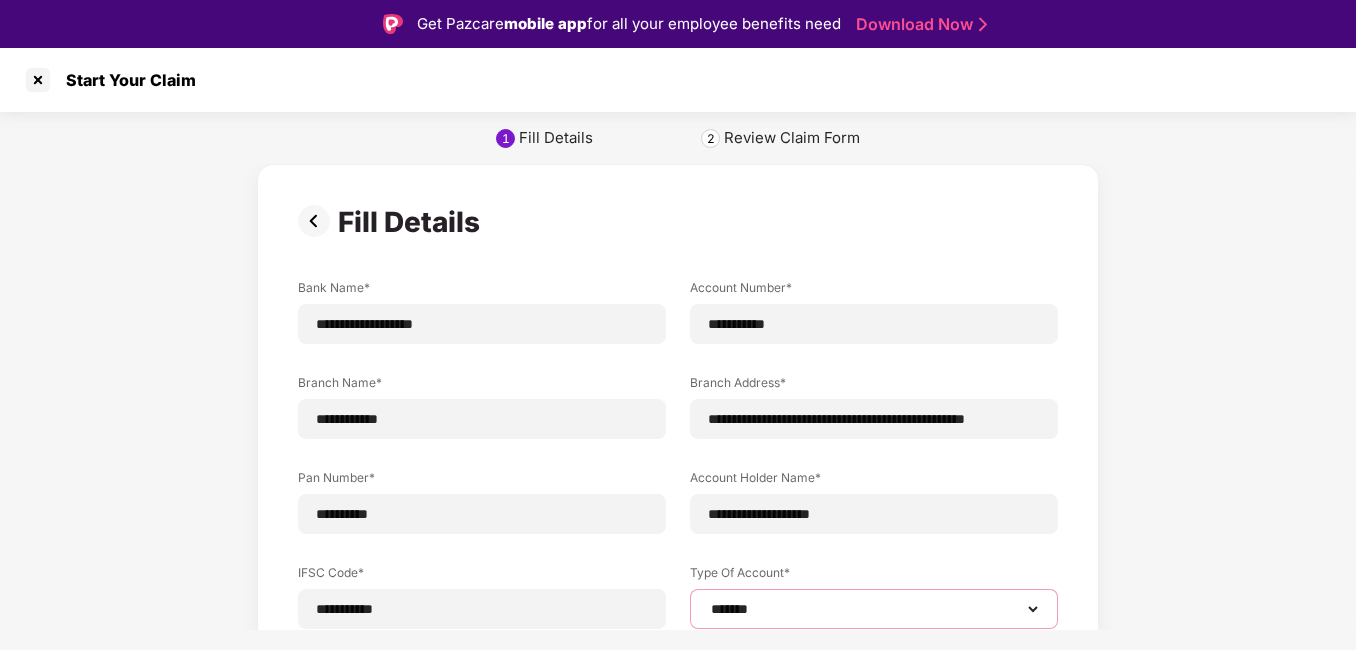 click on "**********" at bounding box center (874, 609) 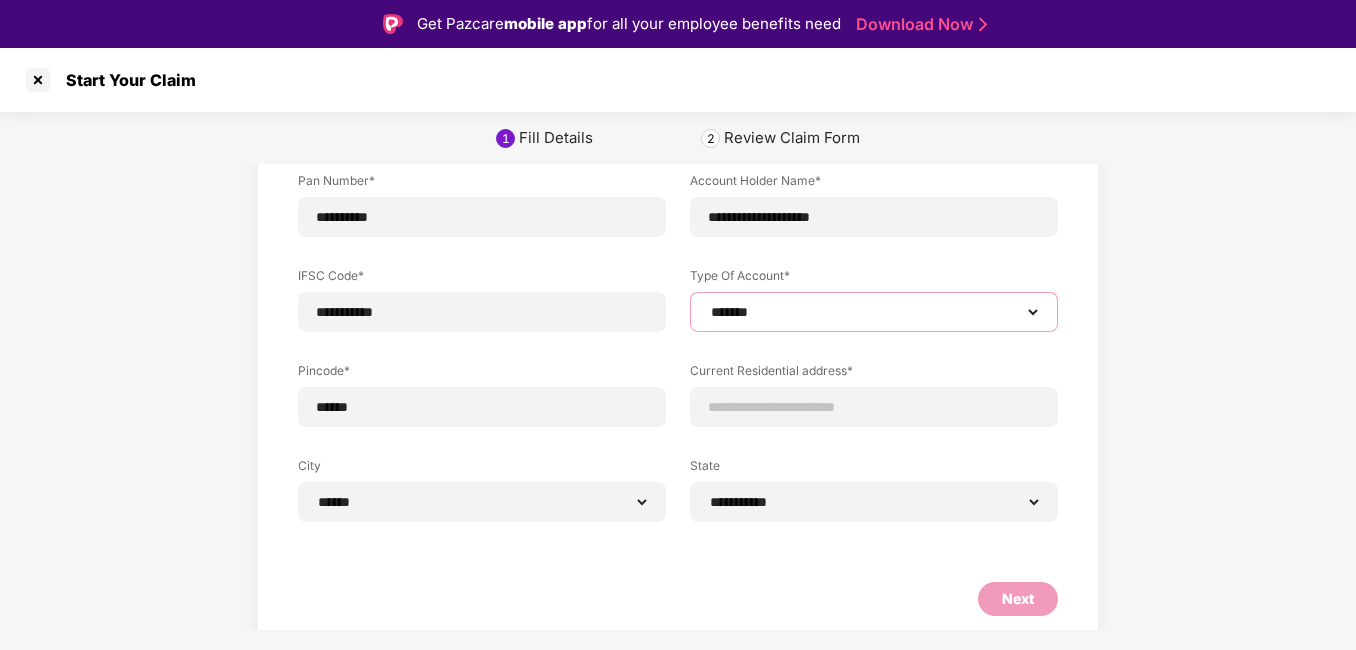 scroll, scrollTop: 312, scrollLeft: 0, axis: vertical 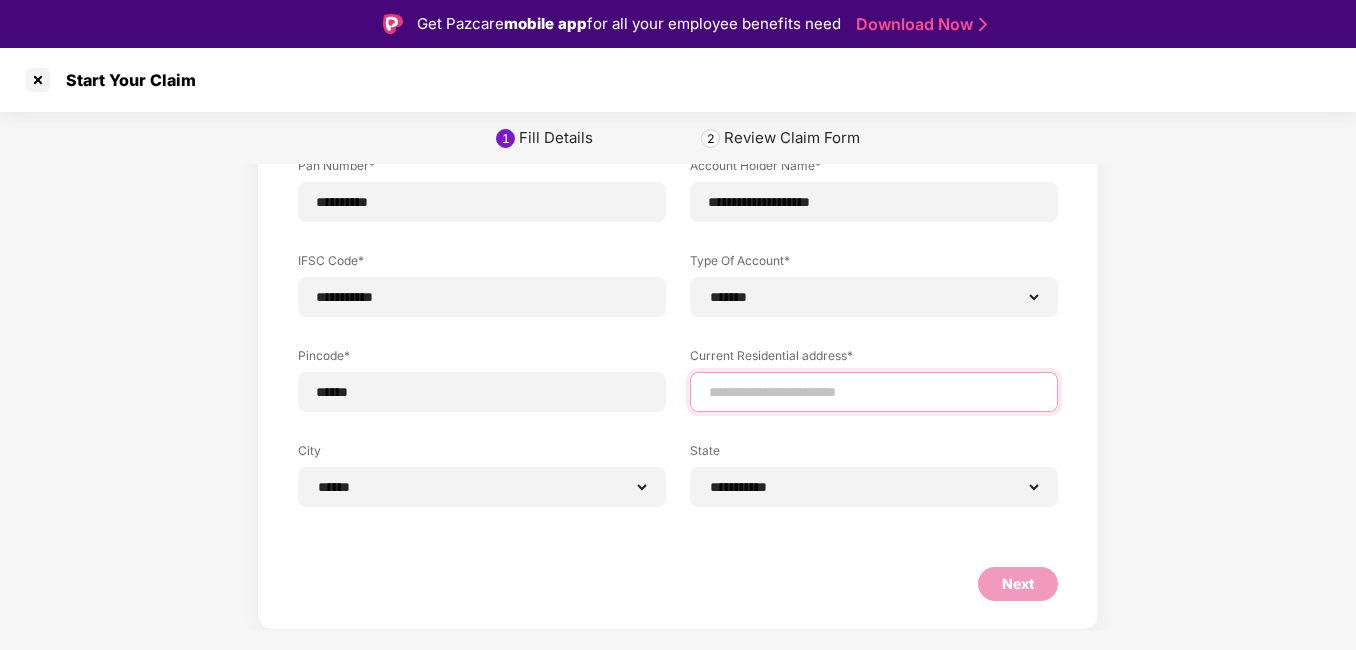 click at bounding box center [874, 392] 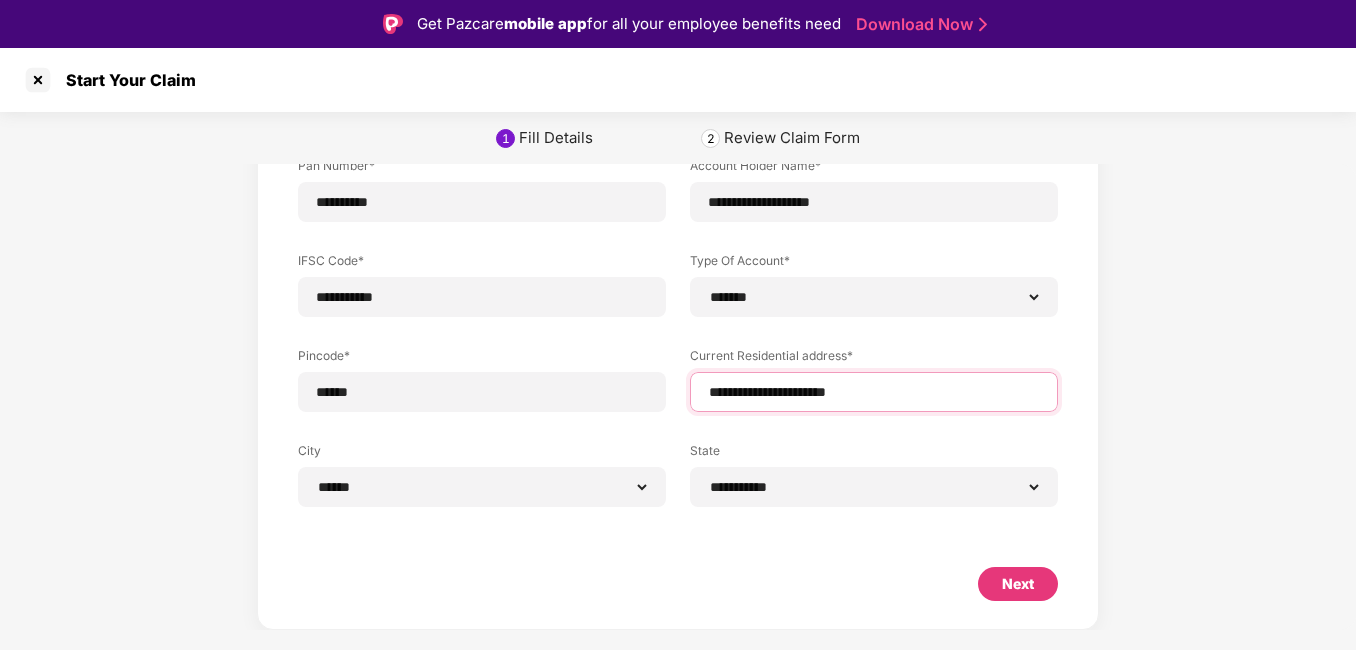 scroll, scrollTop: 0, scrollLeft: 0, axis: both 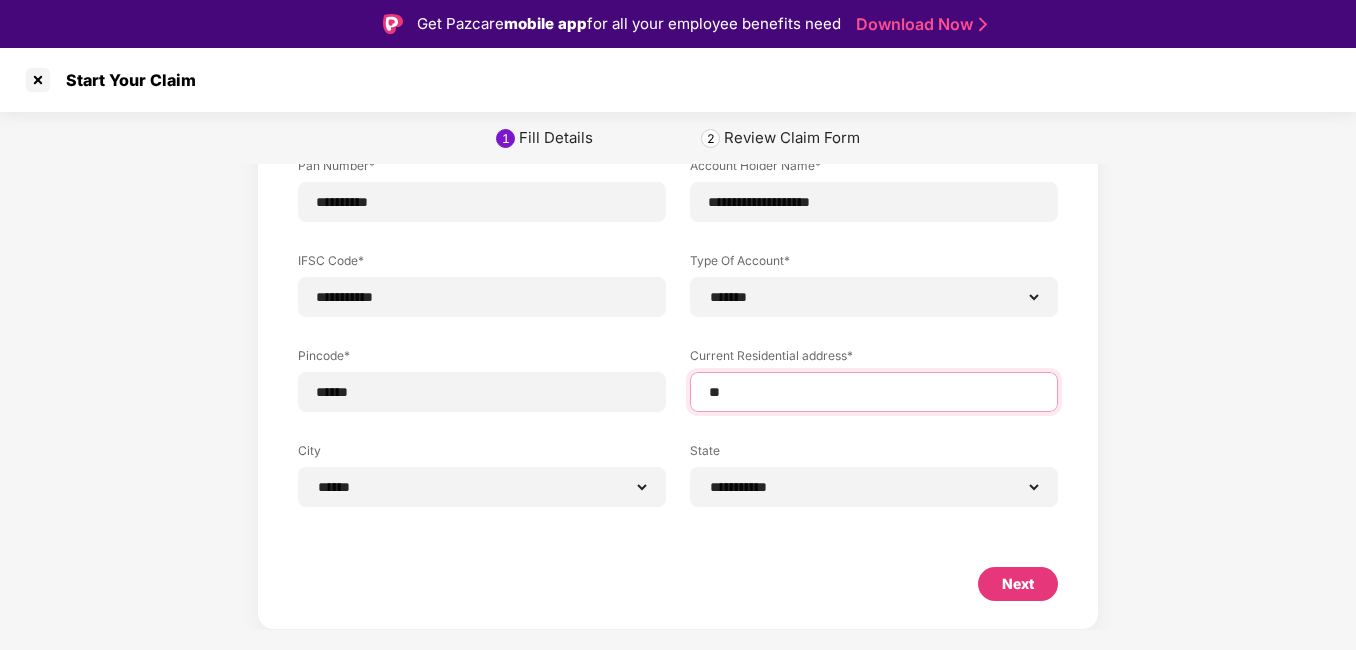 type on "*" 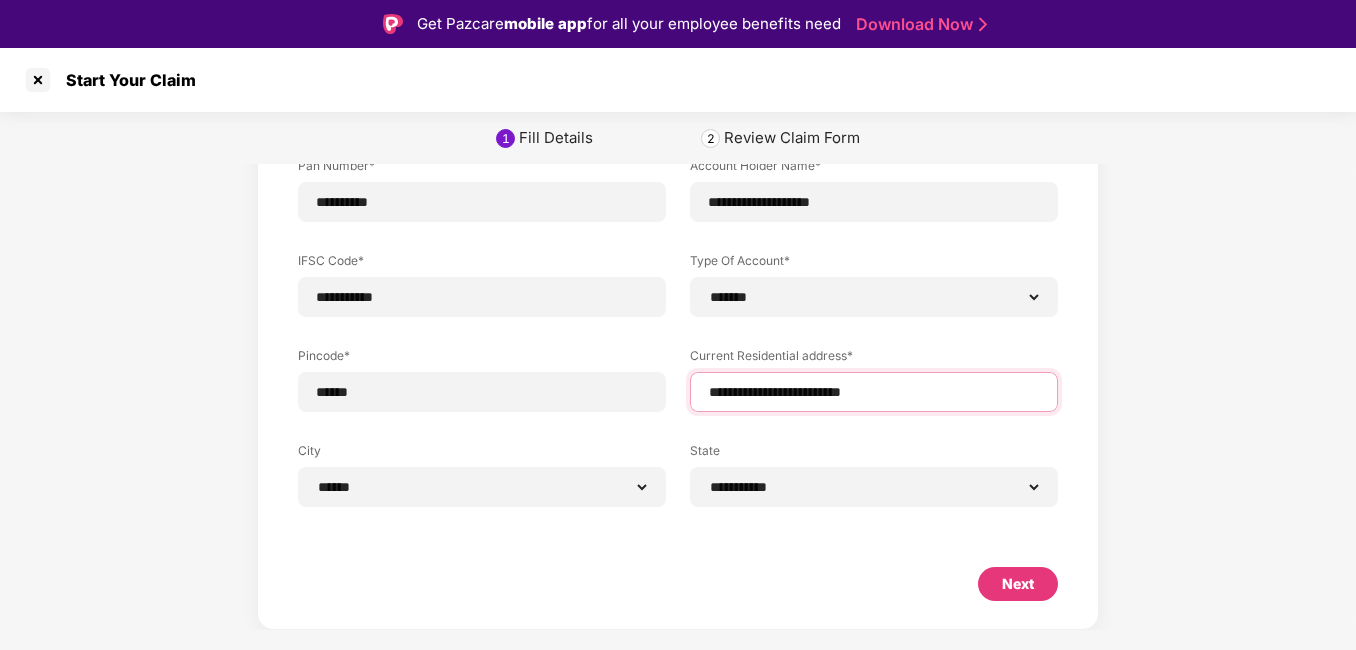 scroll, scrollTop: 0, scrollLeft: 0, axis: both 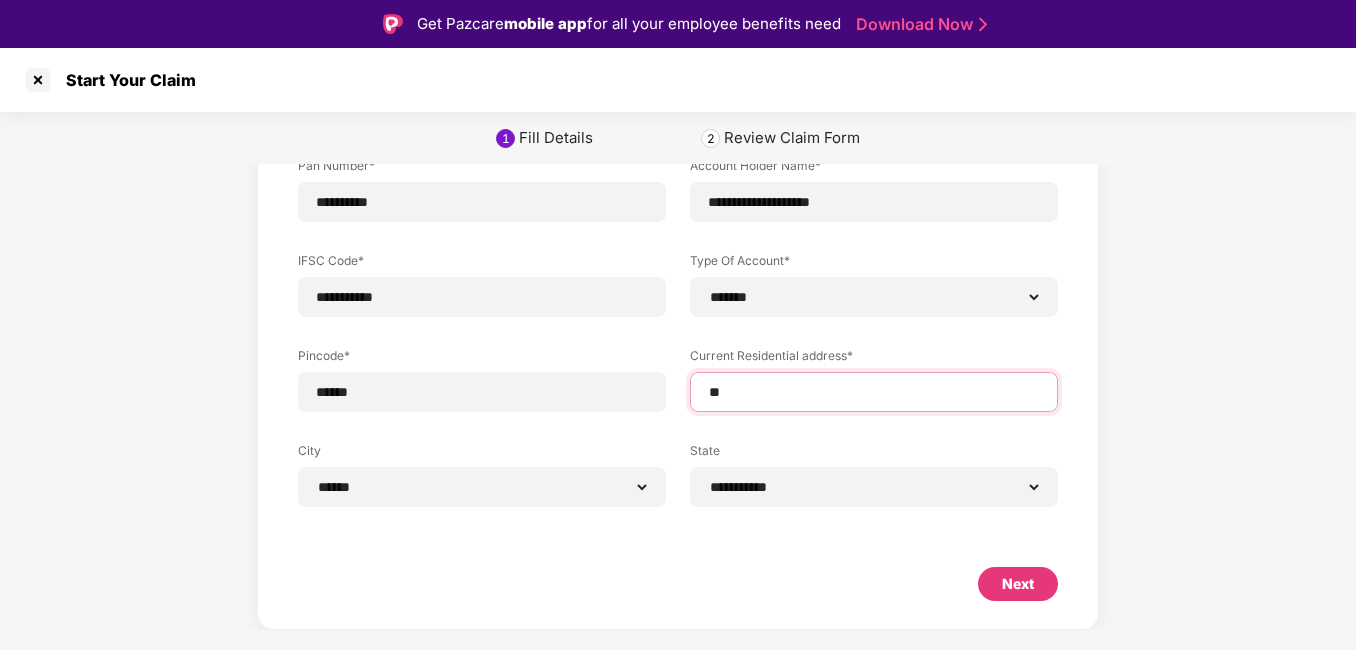 type on "*" 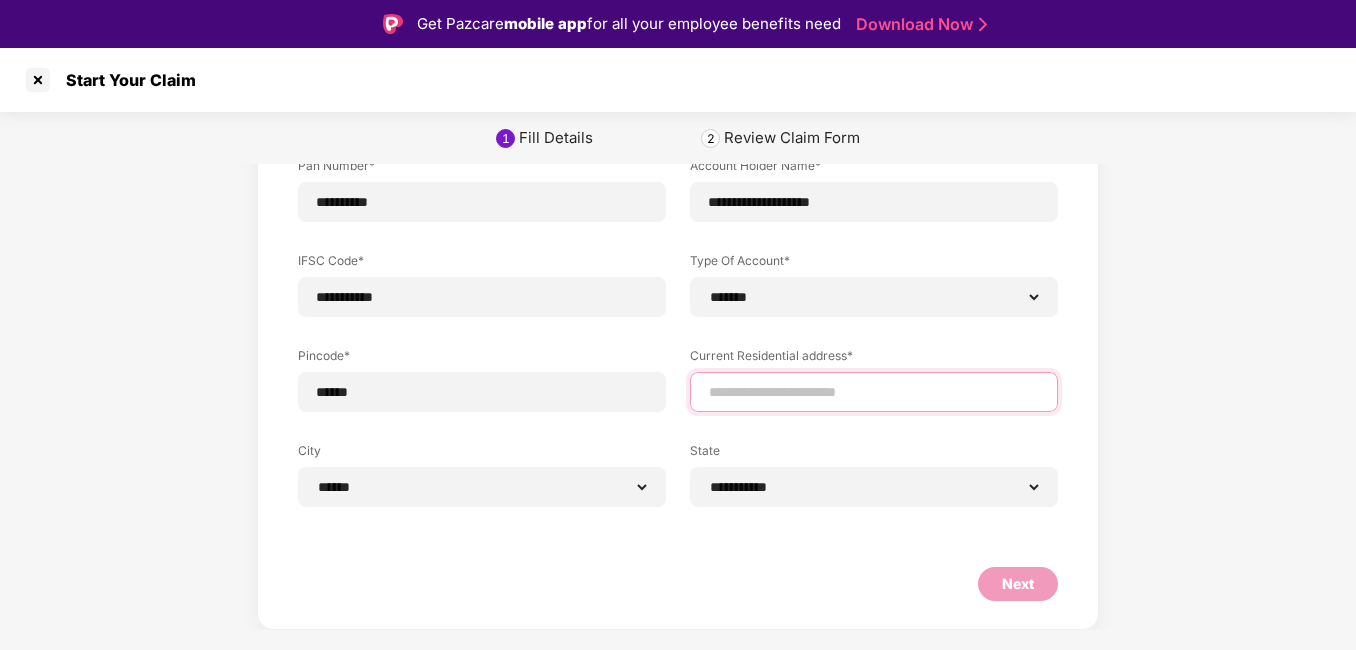type on "*" 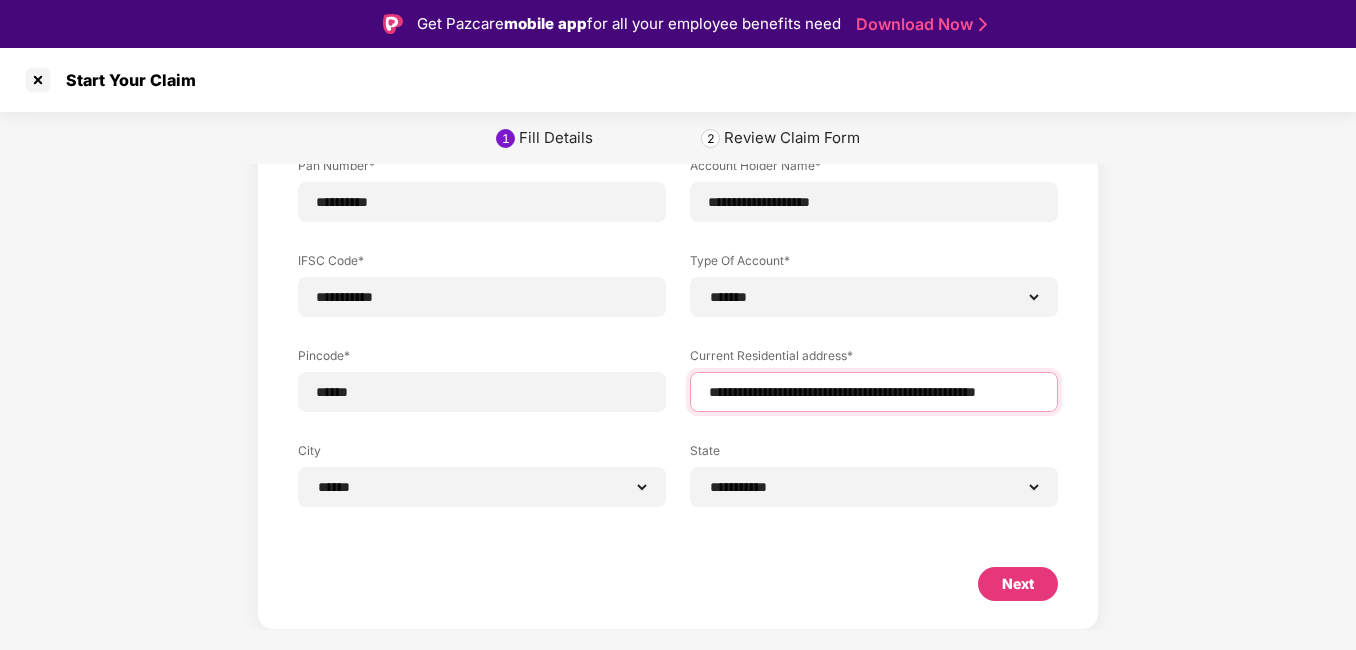 scroll, scrollTop: 0, scrollLeft: 23, axis: horizontal 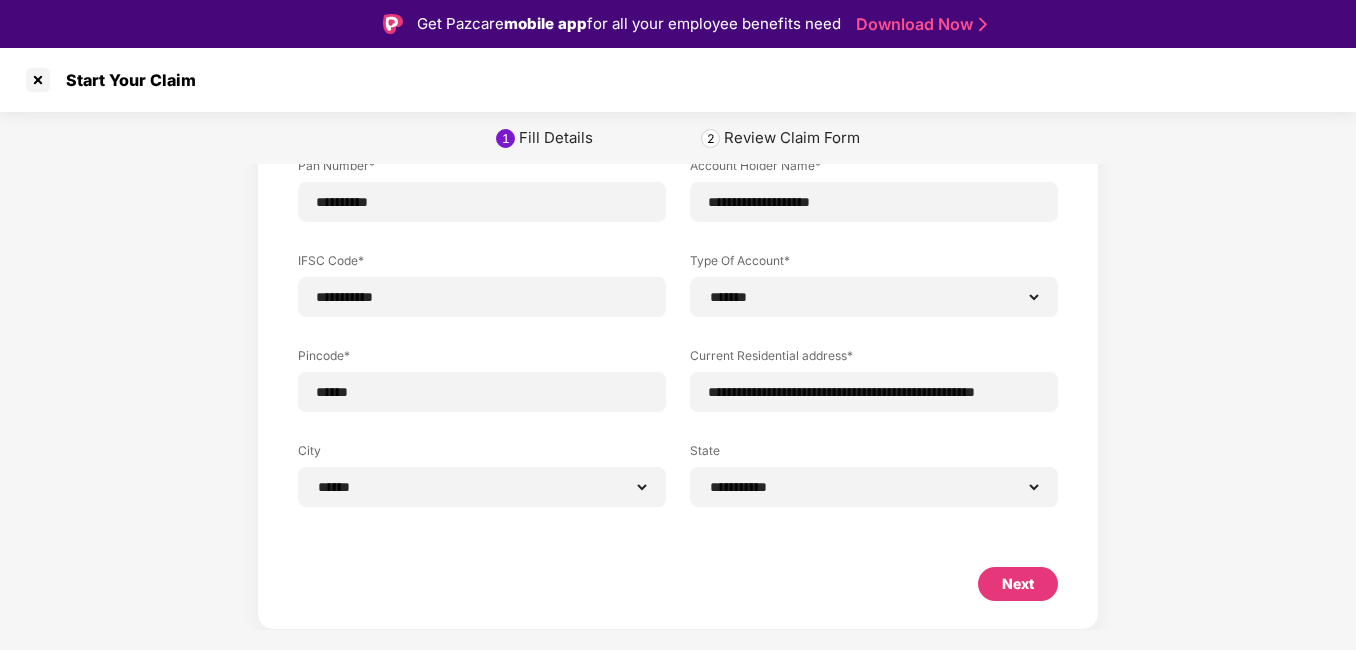 click on "Next" at bounding box center (1018, 584) 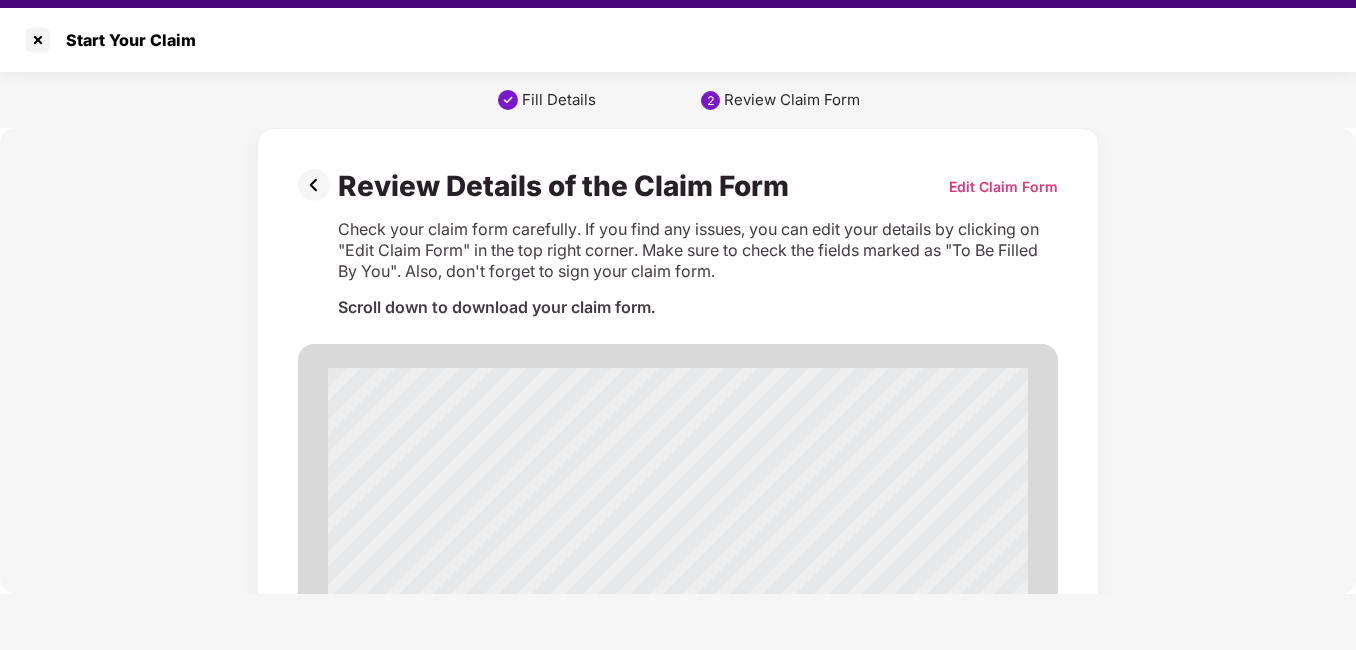 scroll, scrollTop: 48, scrollLeft: 0, axis: vertical 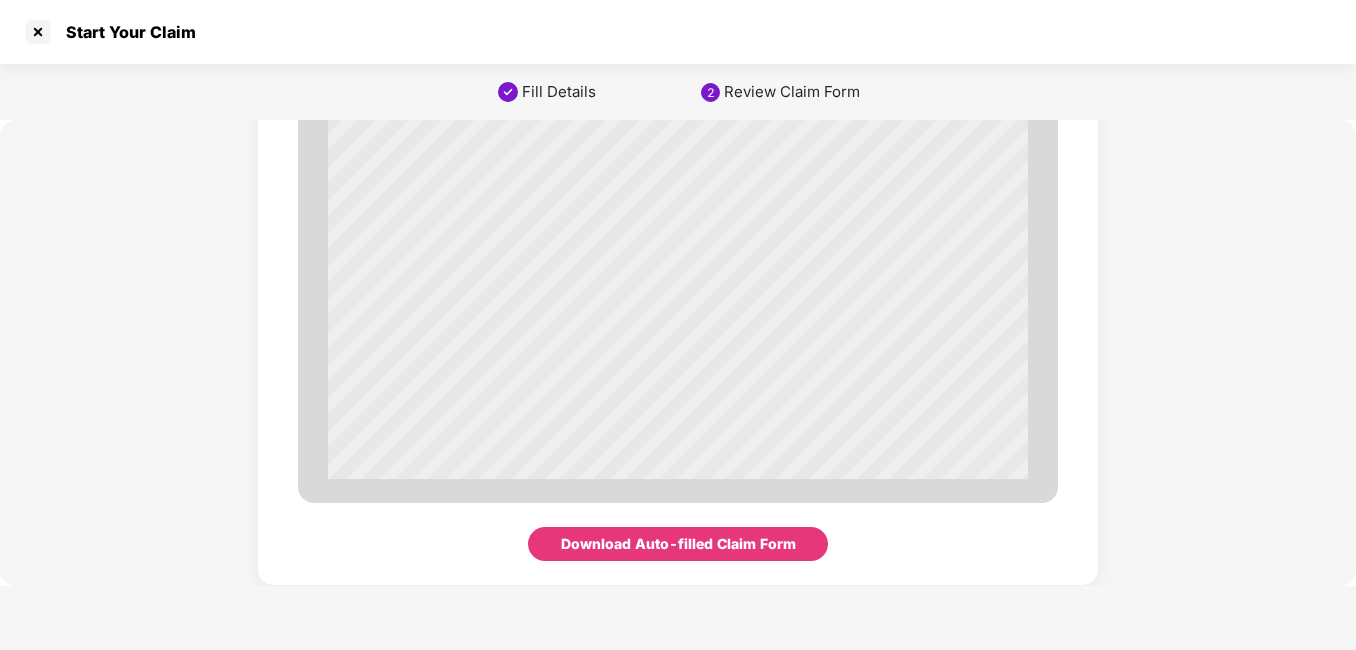 click on "Download Auto-filled Claim Form" at bounding box center (678, 544) 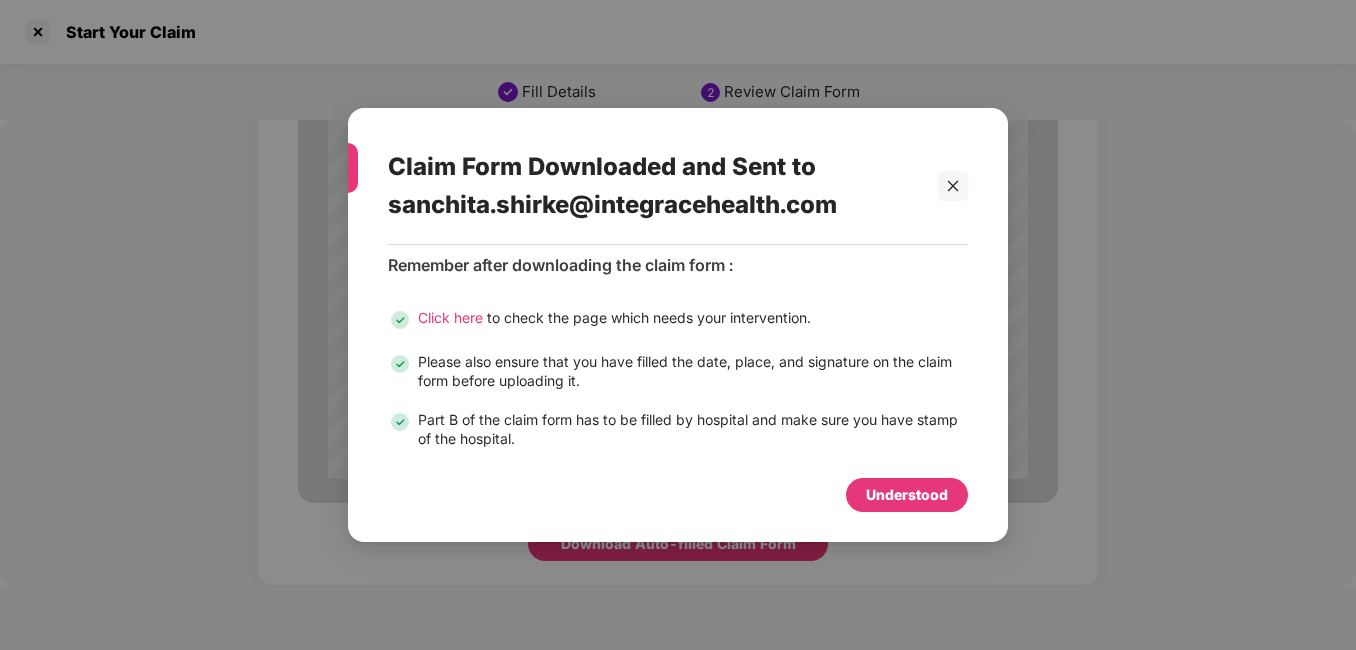 click on "Understood" at bounding box center [907, 495] 